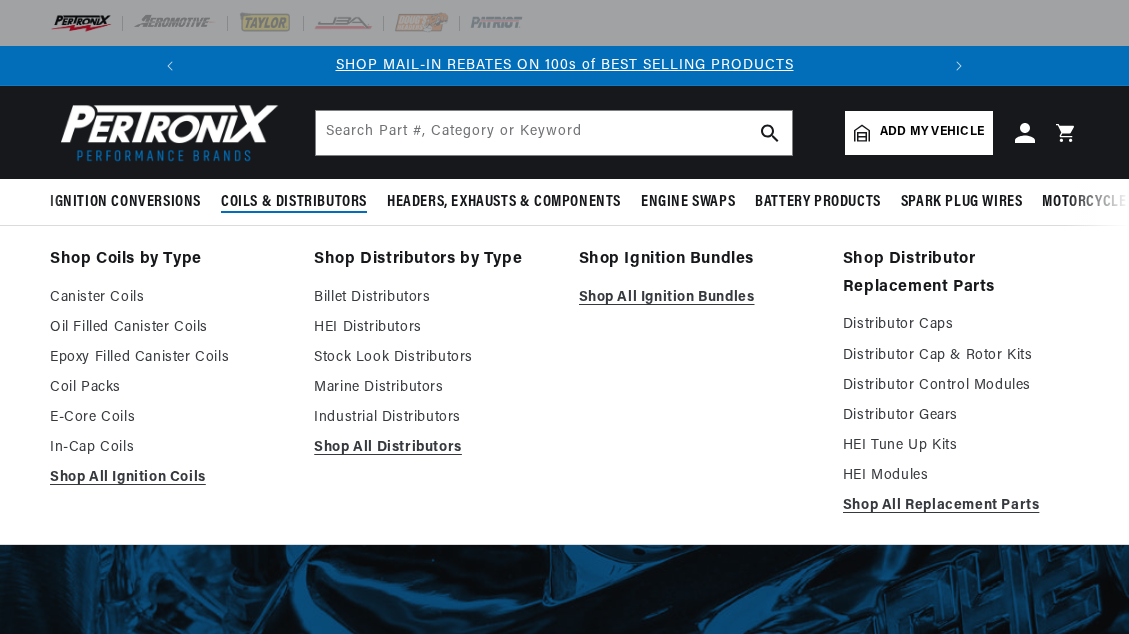 scroll, scrollTop: 0, scrollLeft: 0, axis: both 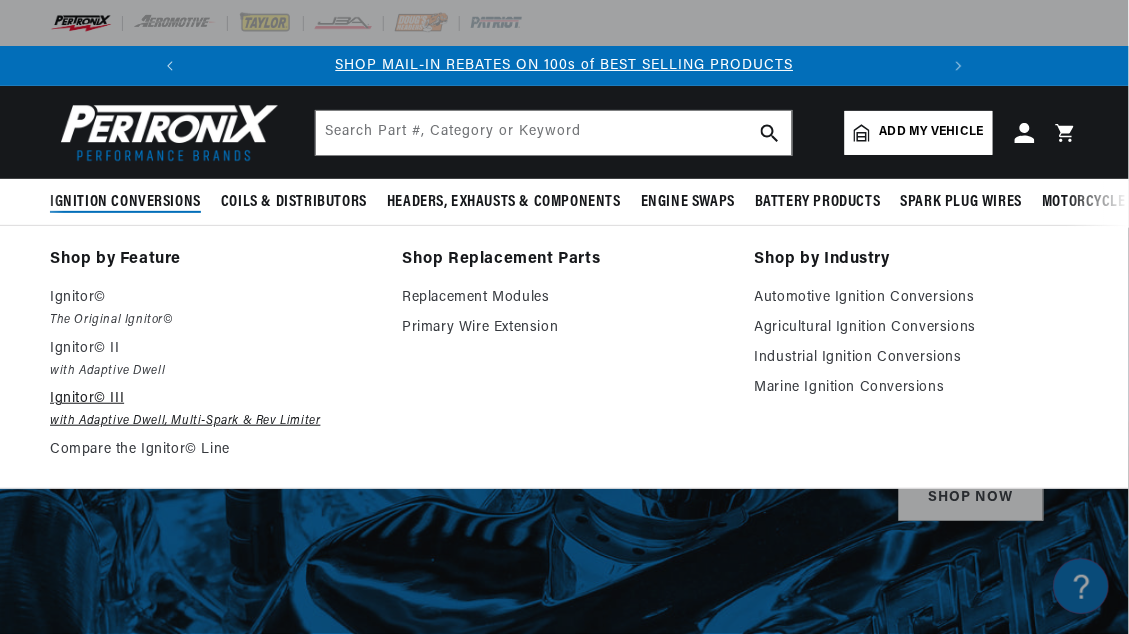 click on "Ignitor© III" at bounding box center [212, 399] 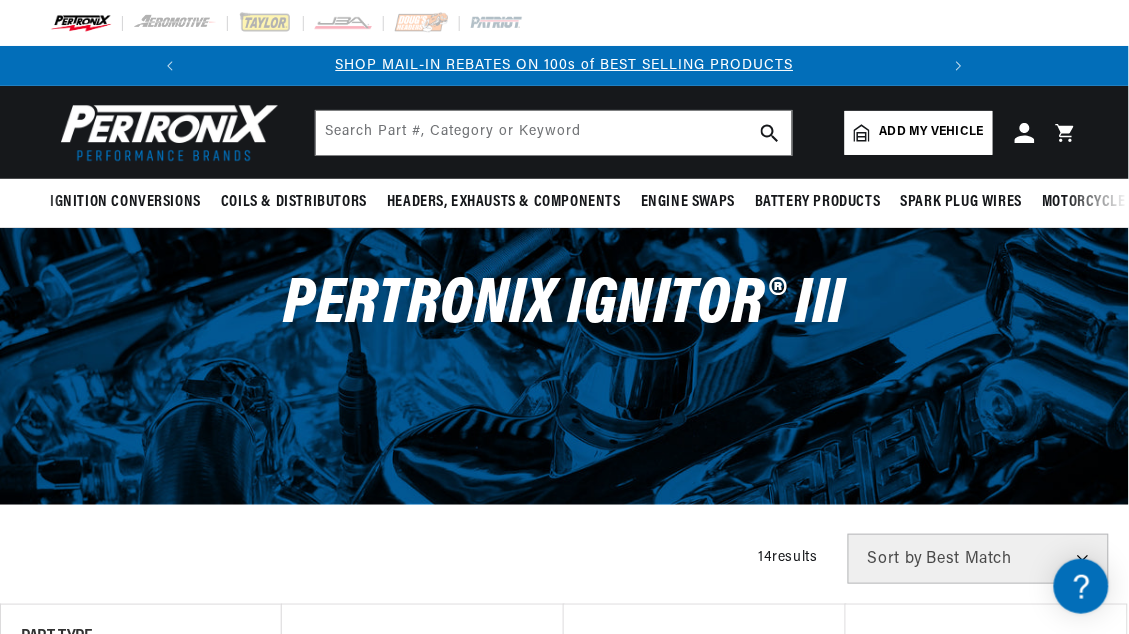 scroll, scrollTop: 38, scrollLeft: 0, axis: vertical 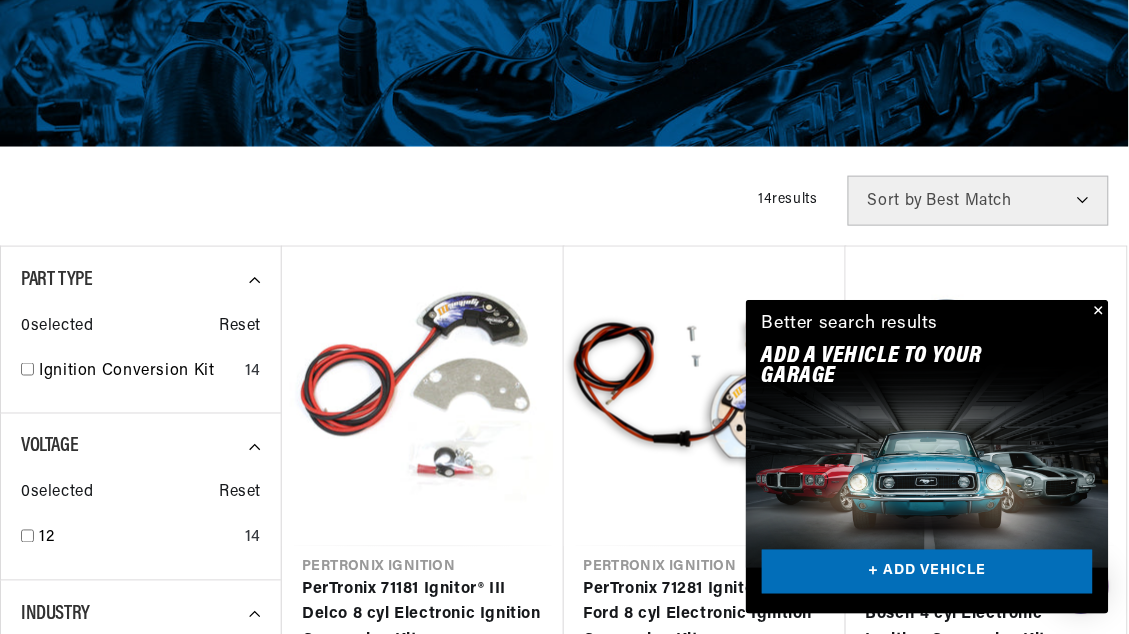 click at bounding box center [1097, 312] 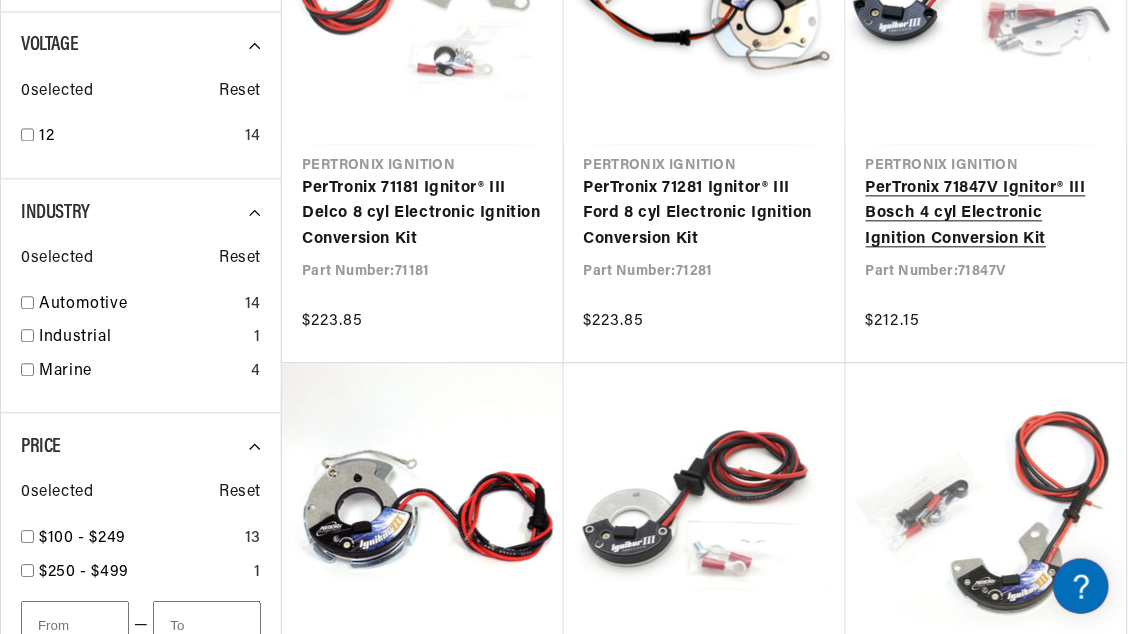 scroll, scrollTop: 794, scrollLeft: 0, axis: vertical 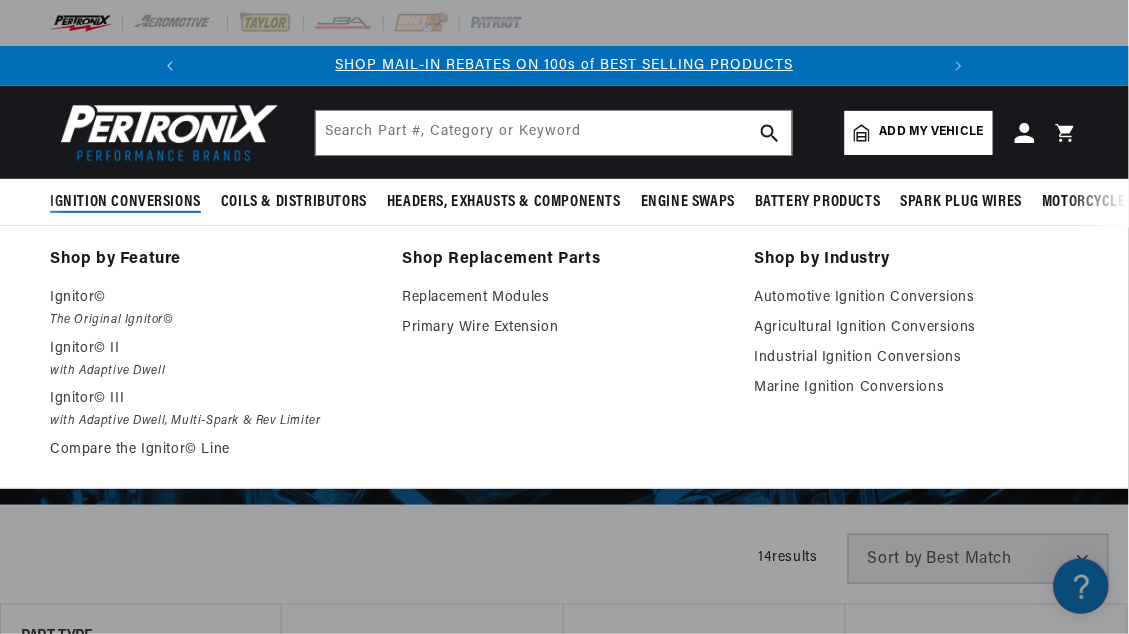click on "Ignition Conversions" at bounding box center (125, 202) 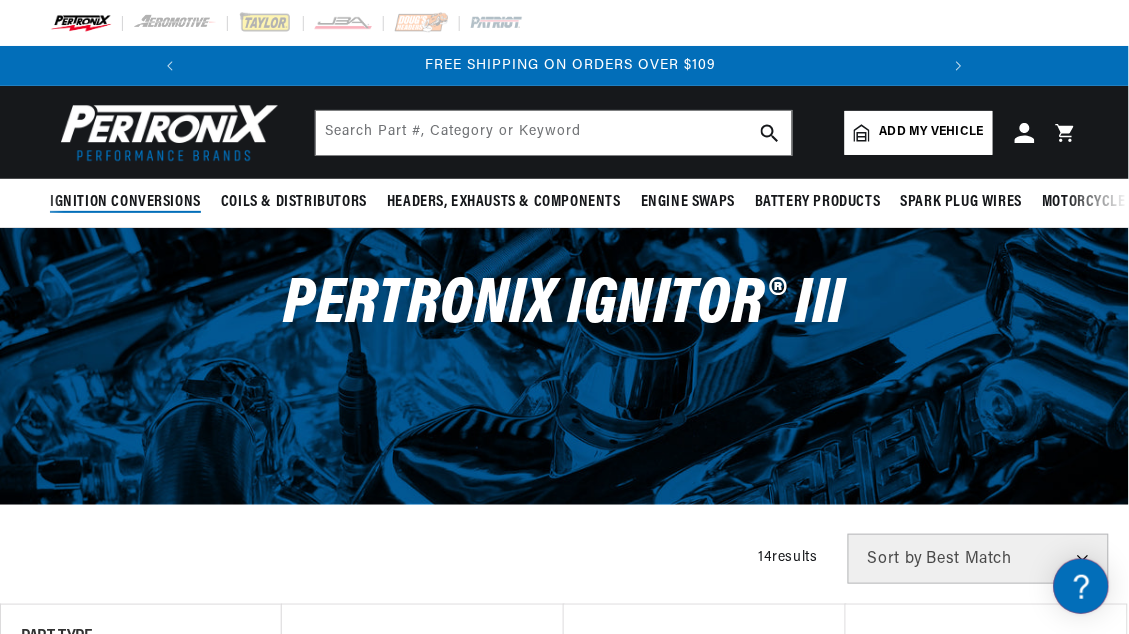 scroll, scrollTop: 0, scrollLeft: 746, axis: horizontal 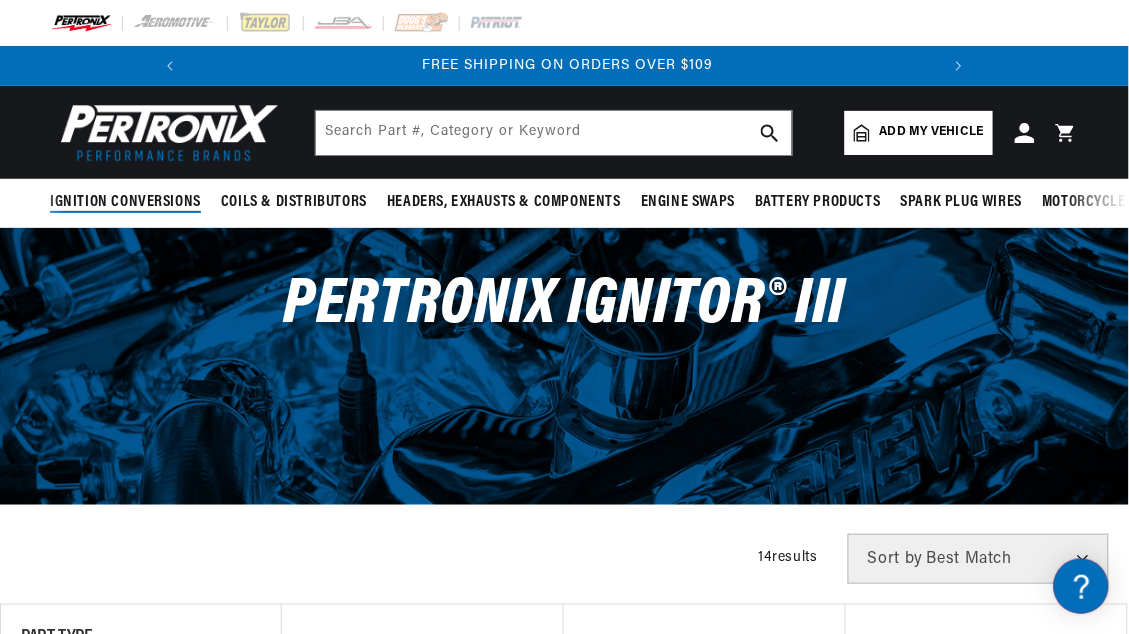 click on "Ignition Conversions" at bounding box center [125, 202] 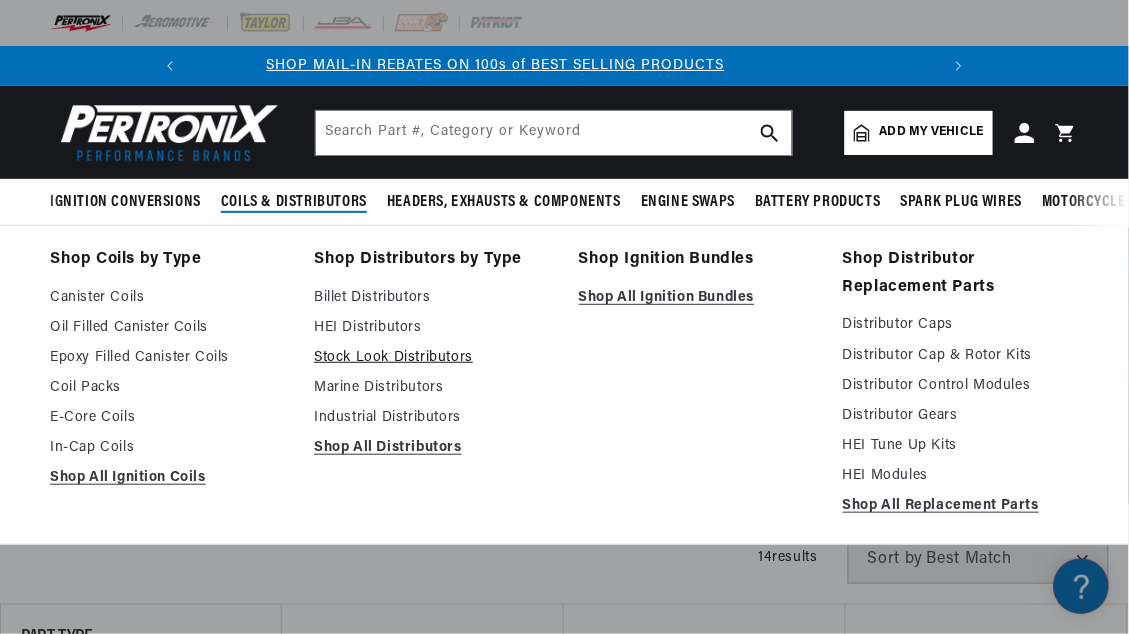 scroll, scrollTop: 0, scrollLeft: 0, axis: both 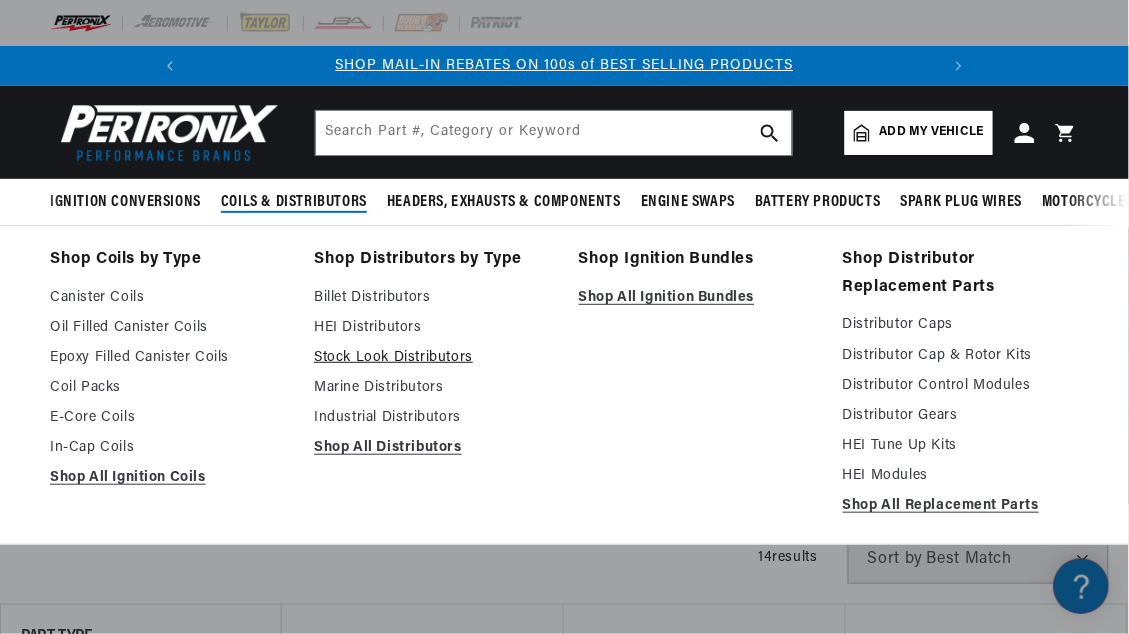 click on "Stock Look Distributors" at bounding box center [432, 358] 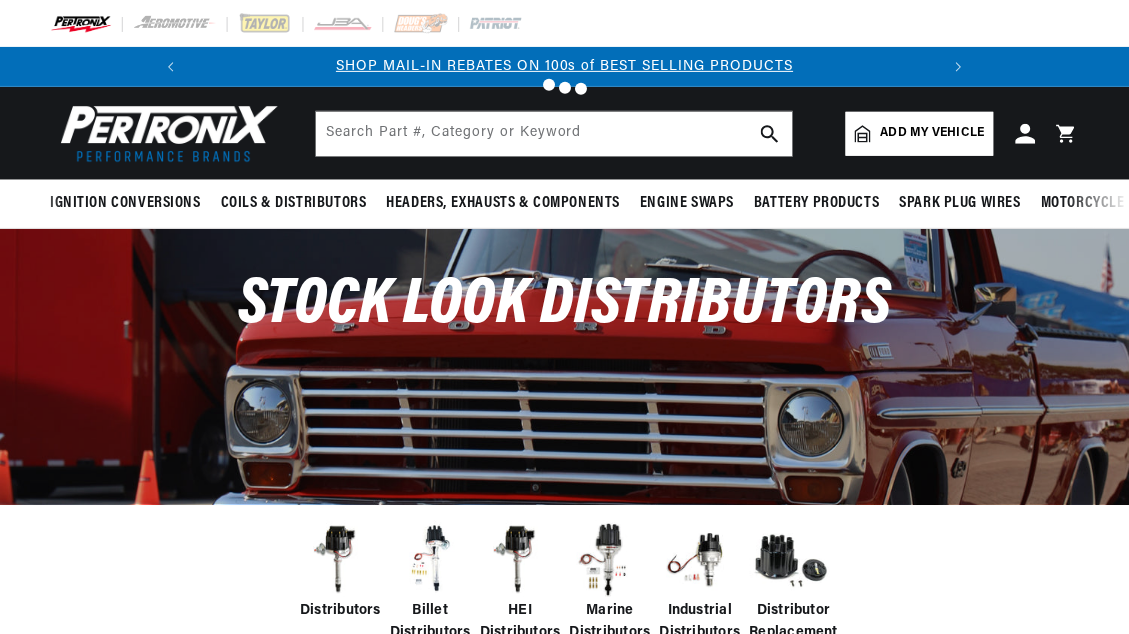 scroll, scrollTop: 0, scrollLeft: 0, axis: both 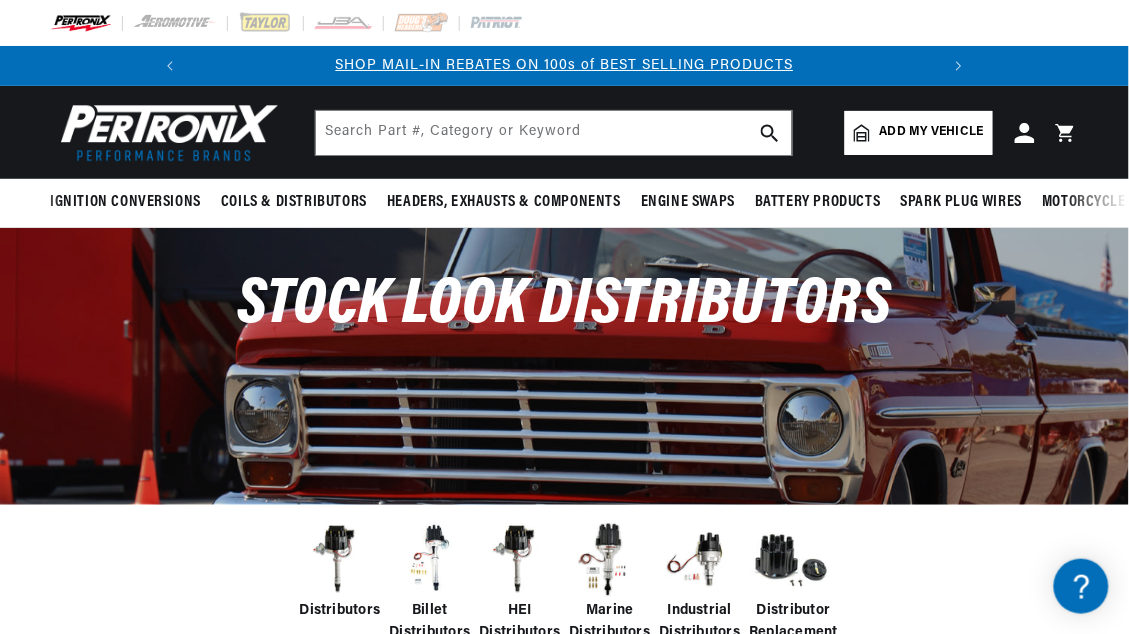 click on "Distributors
Billet Distributors
HEI Distributors
Marine Distributors
Industrial Distributors" at bounding box center (564, 594) 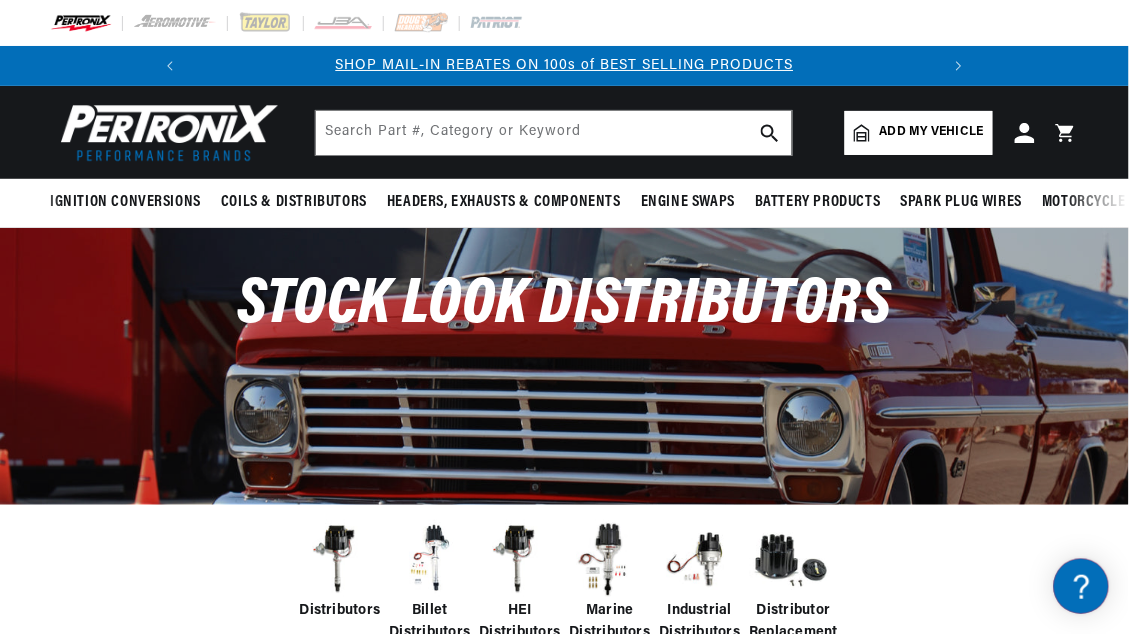 scroll, scrollTop: 0, scrollLeft: 0, axis: both 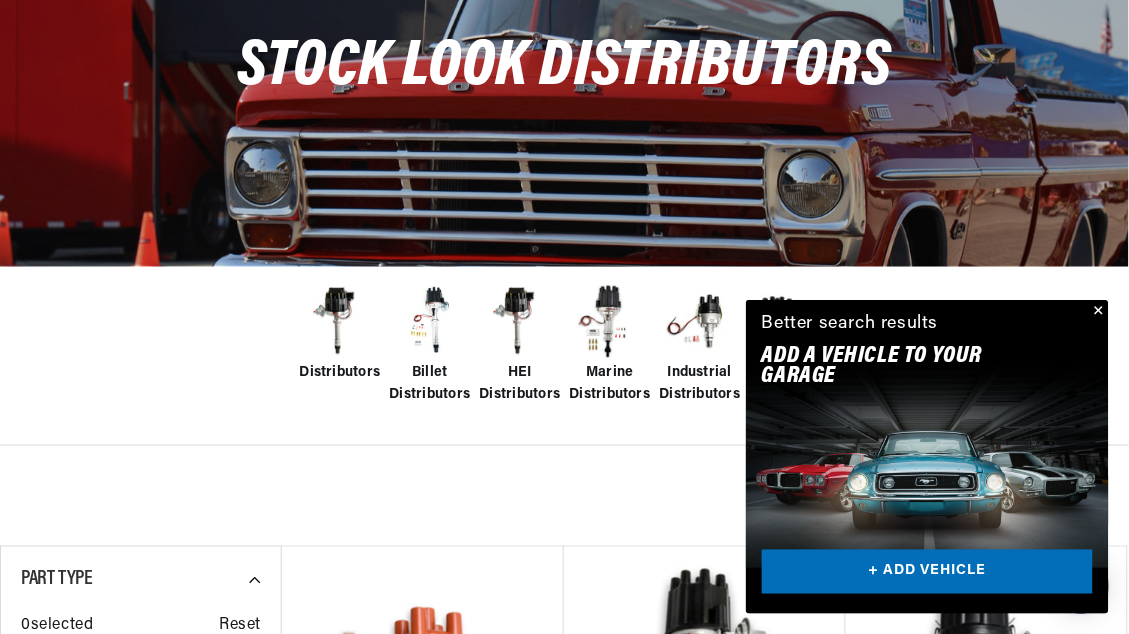 click at bounding box center [1097, 312] 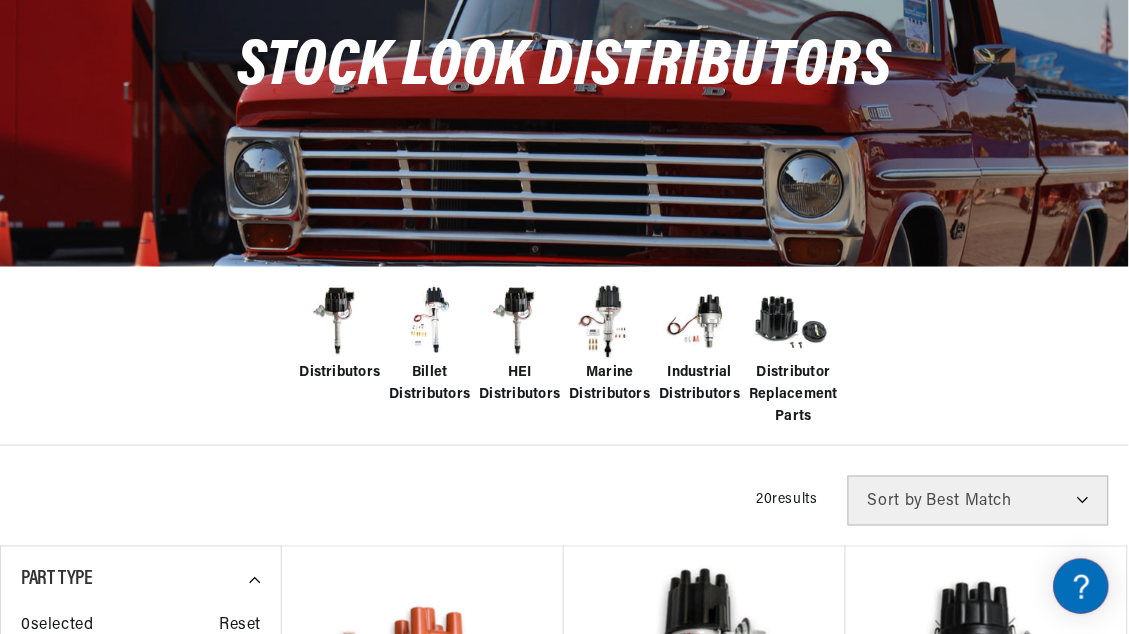 click on "Distributors
Billet Distributors
HEI Distributors
Marine Distributors
Industrial Distributors" at bounding box center [564, 356] 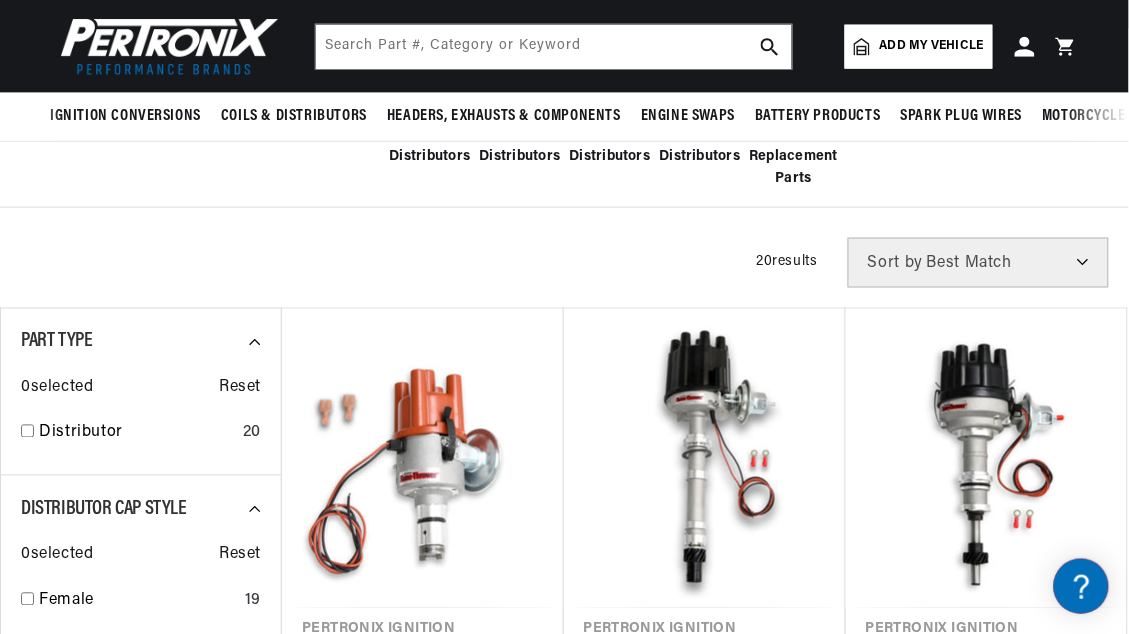 scroll, scrollTop: 436, scrollLeft: 0, axis: vertical 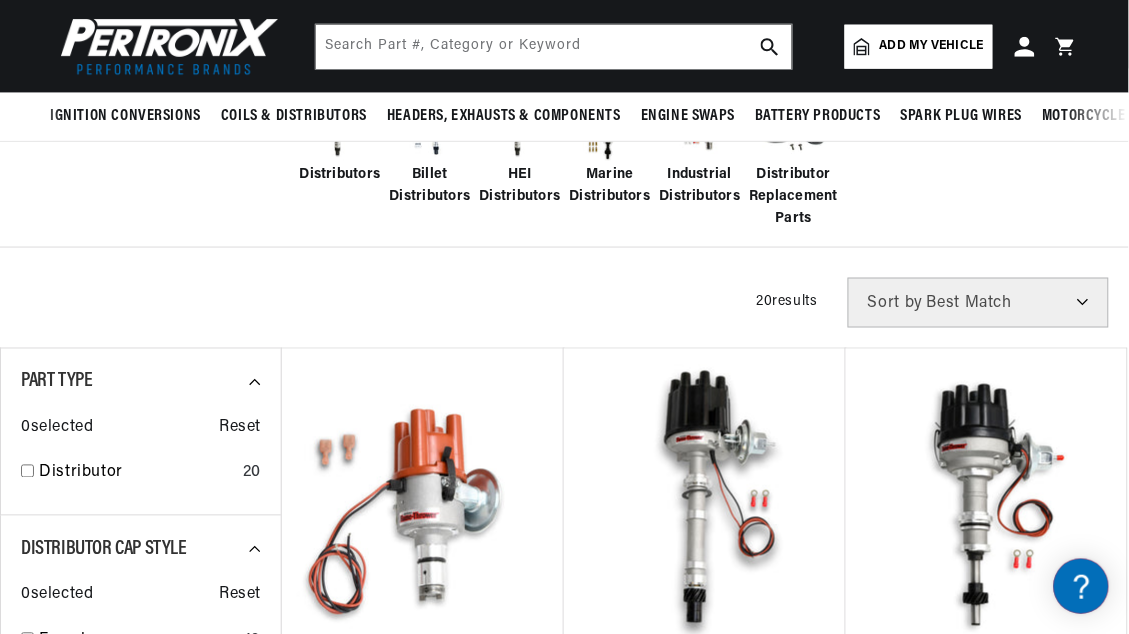 click on "Add my vehicle" at bounding box center [932, 46] 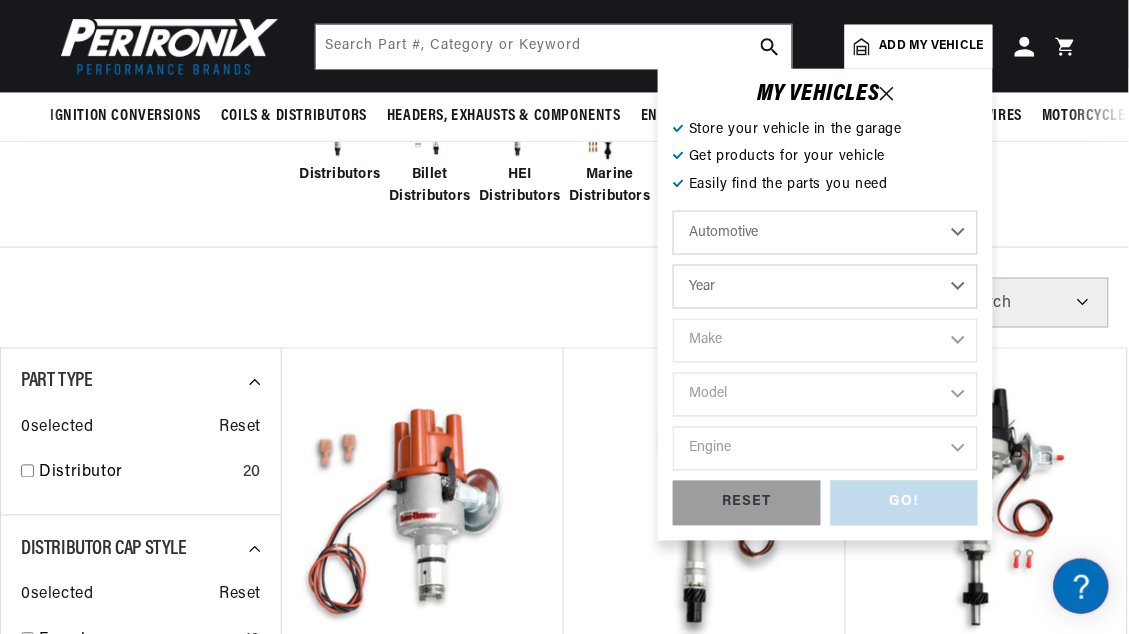 scroll, scrollTop: 0, scrollLeft: 0, axis: both 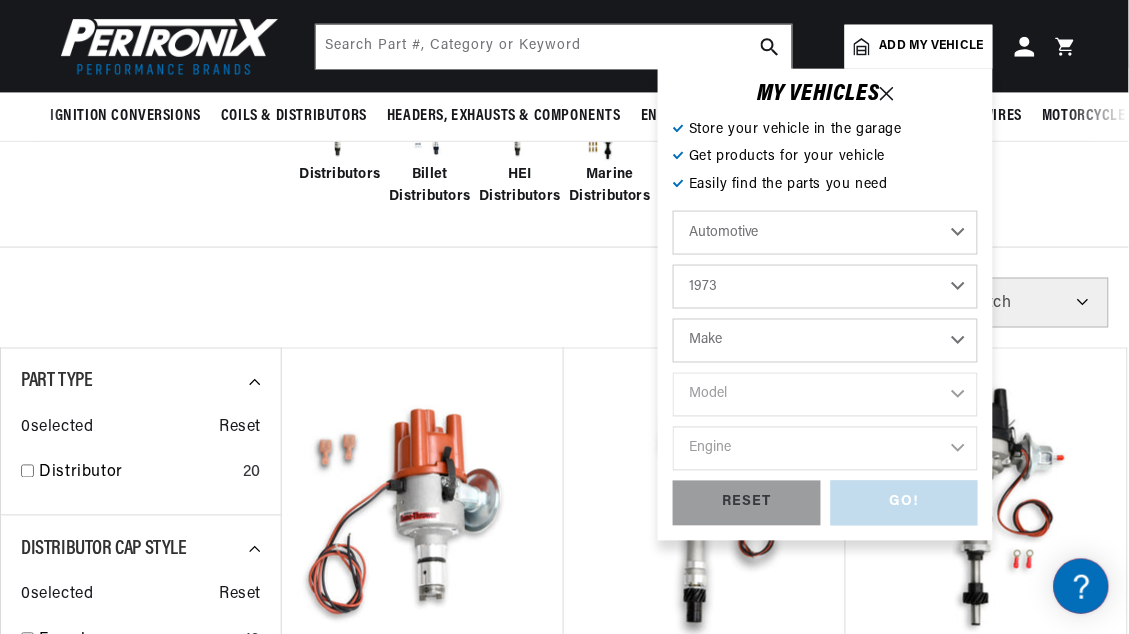 click on "2022
2021
2020
2019
2018
2017
2016
2015
2014
2013
2012
2011
2010
2009
2008
2007
2006
2005
2004
2003
2002
2001
2000
1999
1998
1997
1996
1995
1994
1993
1992
1991
1990
1989
1988
1987
1986
1985 1984" at bounding box center (825, 287) 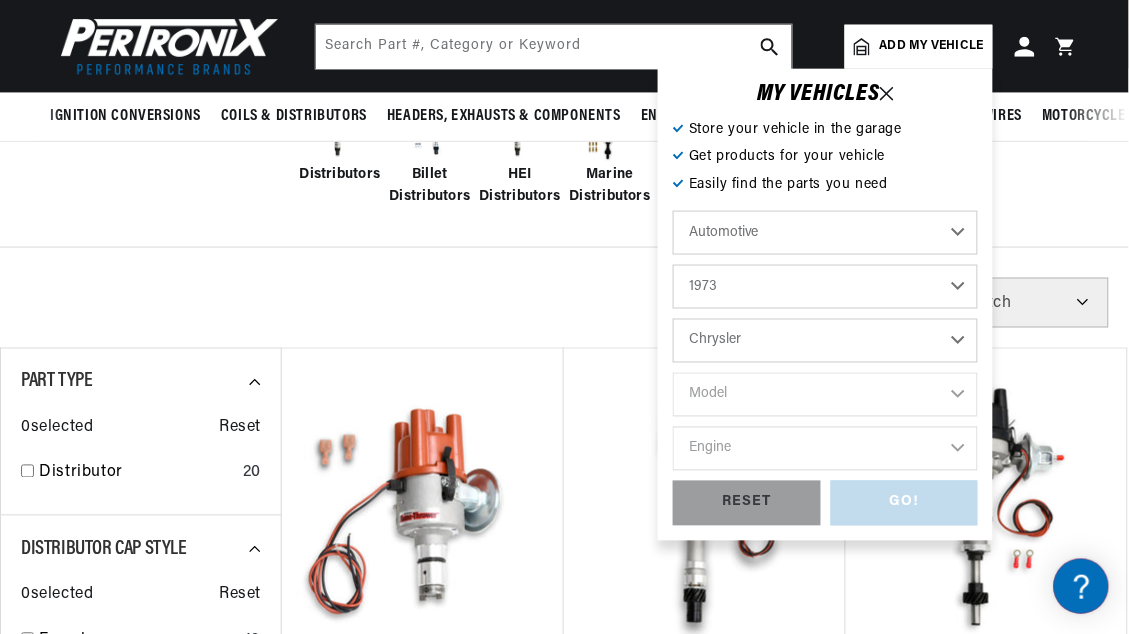 click on "Make
Alfa Romeo
American Motors
Aston Martin
Audi
Austin
Avanti
Bentley
BMW
Buick
Cadillac
Checker
Chevrolet
Chrysler
Citroen
DeTomaso
Dodge
Ferrari
Fiat
Ford
Ford (Europe)
GMC
Honda
IHC Truck
International
Jaguar
Jeep
Lamborghini
Lincoln
Lotus
Maserati
Mazda
Mercedes-Benz
Mercury MG" at bounding box center (825, 341) 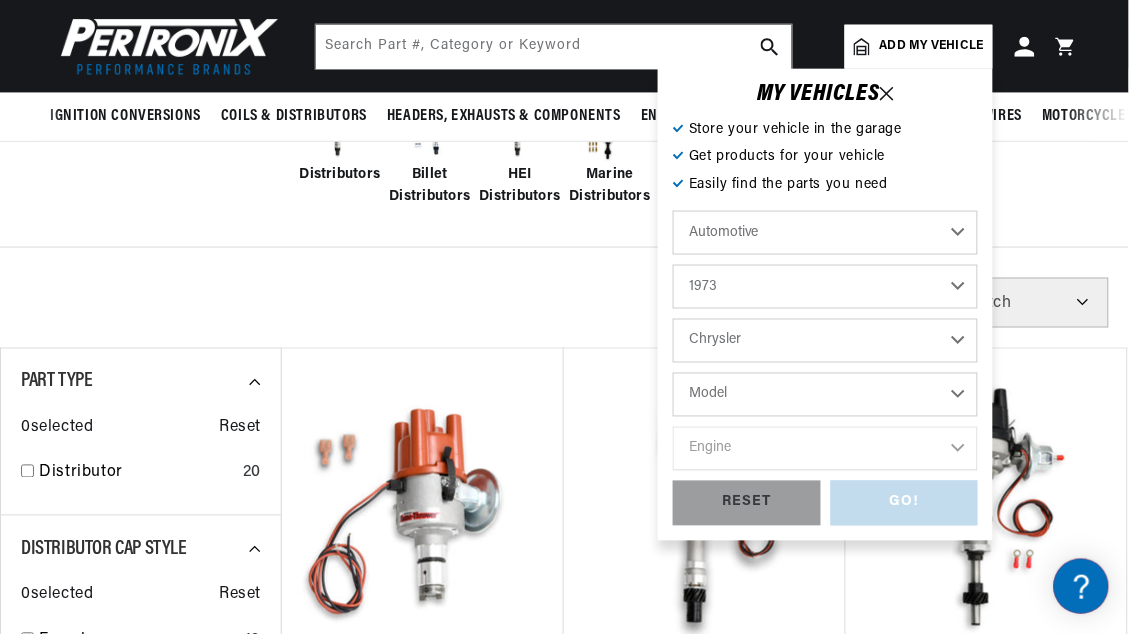 click on "Model
Imperial
New Yorker
Newport
Town & Country" at bounding box center (825, 395) 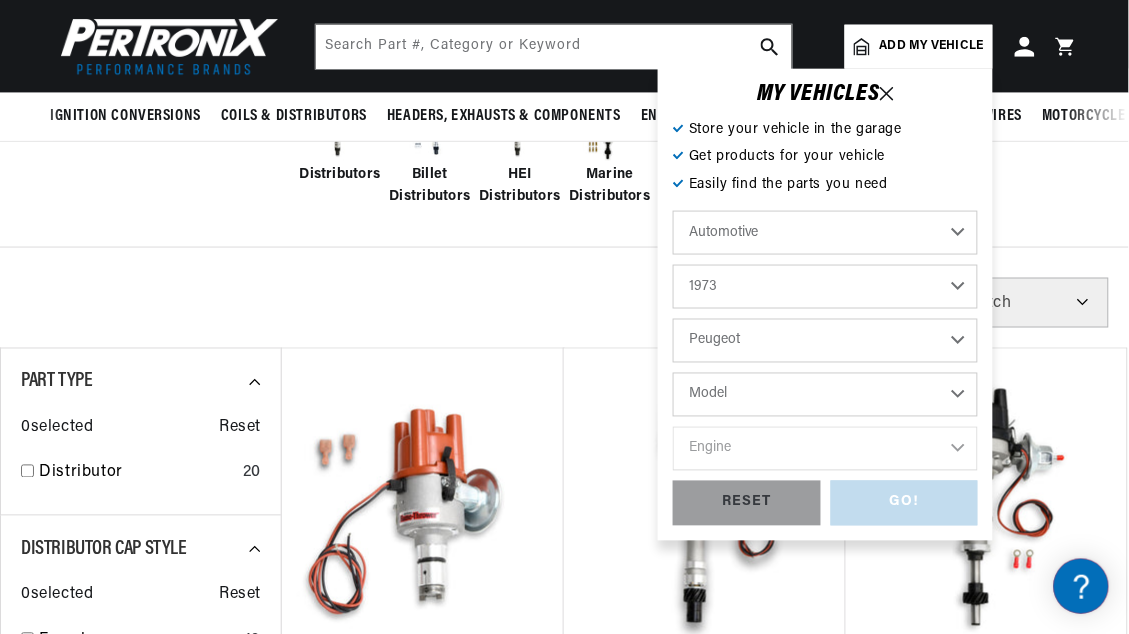 click on "Alfa Romeo
American Motors
Aston Martin
Audi
Austin
Avanti
Bentley
BMW
Buick
Cadillac
Checker
Chevrolet
Chrysler
Citroen
DeTomaso
Dodge
Ferrari
Fiat
Ford
Ford (Europe)
GMC
Honda
IHC Truck
International
Jaguar
Jeep
Lamborghini
Lincoln
Lotus
Maserati
Mazda
Mercedes-Benz
Mercury
MG Nissan" at bounding box center (825, 341) 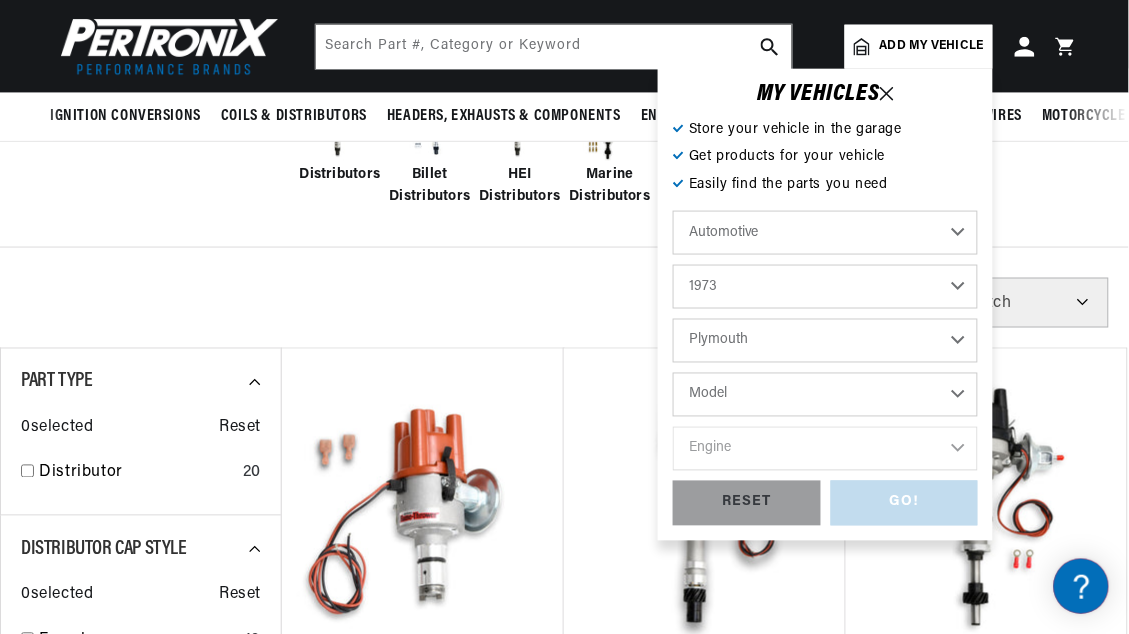 click on "Alfa Romeo
American Motors
Aston Martin
Audi
Austin
Avanti
Bentley
BMW
Buick
Cadillac
Checker
Chevrolet
Chrysler
Citroen
DeTomaso
Dodge
Ferrari
Fiat
Ford
Ford (Europe)
GMC
Honda
IHC Truck
International
Jaguar
Jeep
Lamborghini
Lincoln
Lotus
Maserati
Mazda
Mercedes-Benz
Mercury
MG Nissan" at bounding box center (825, 341) 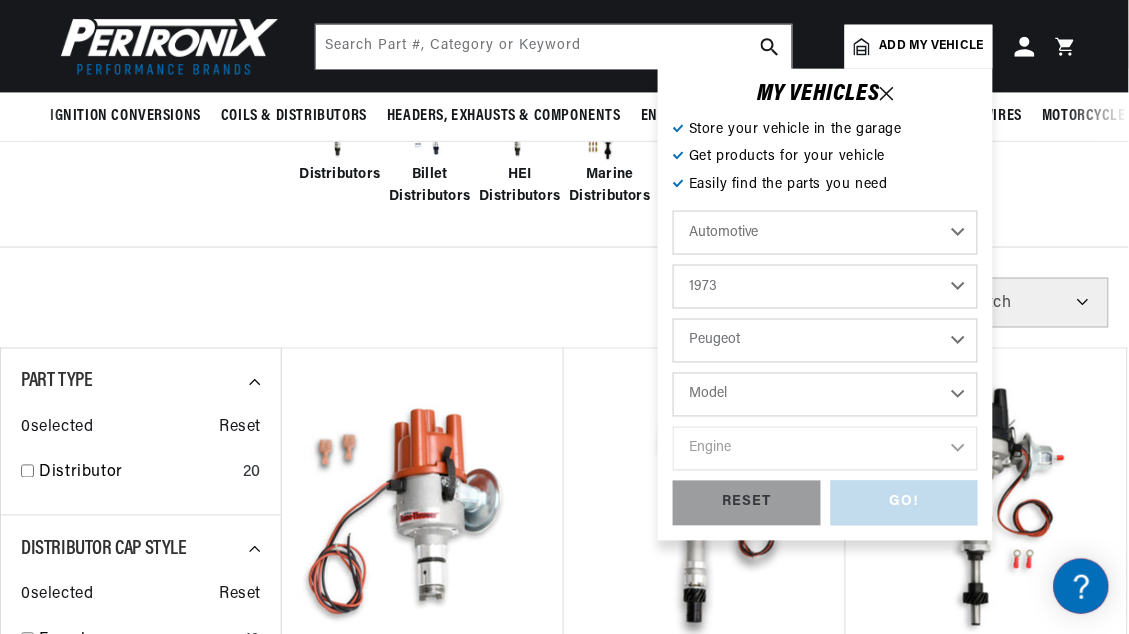 select on "Plymouth" 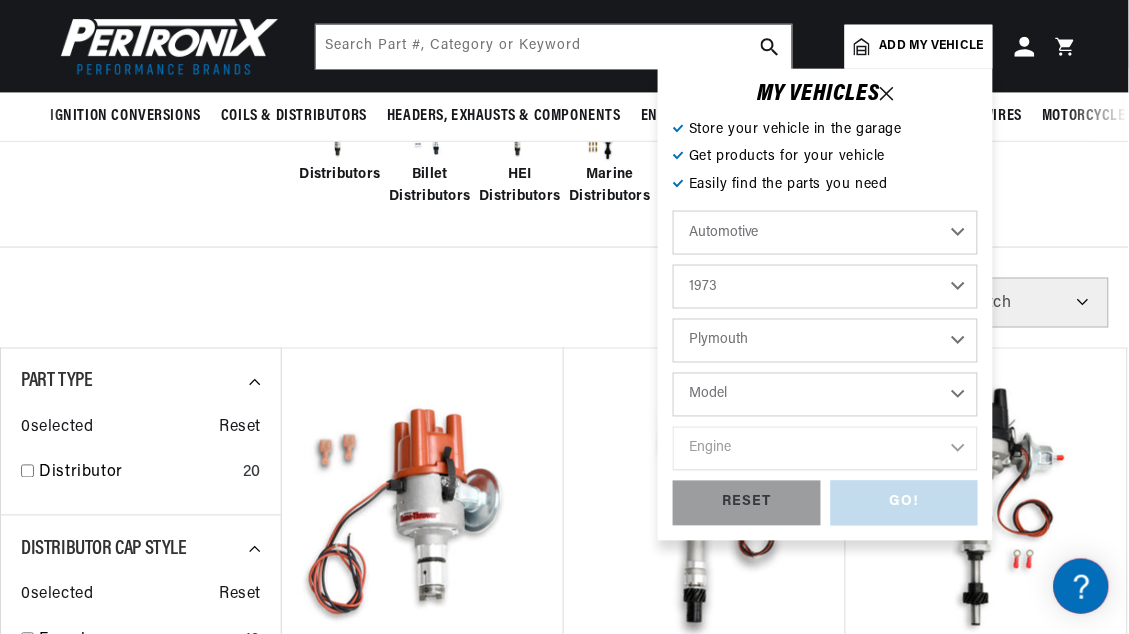 click on "Model
Barracuda
Cuda
Duster
Fury
Fury I
Fury II
Fury III
Gran Fury
Road Runner
Satellite
Scamp
Valiant" at bounding box center [825, 395] 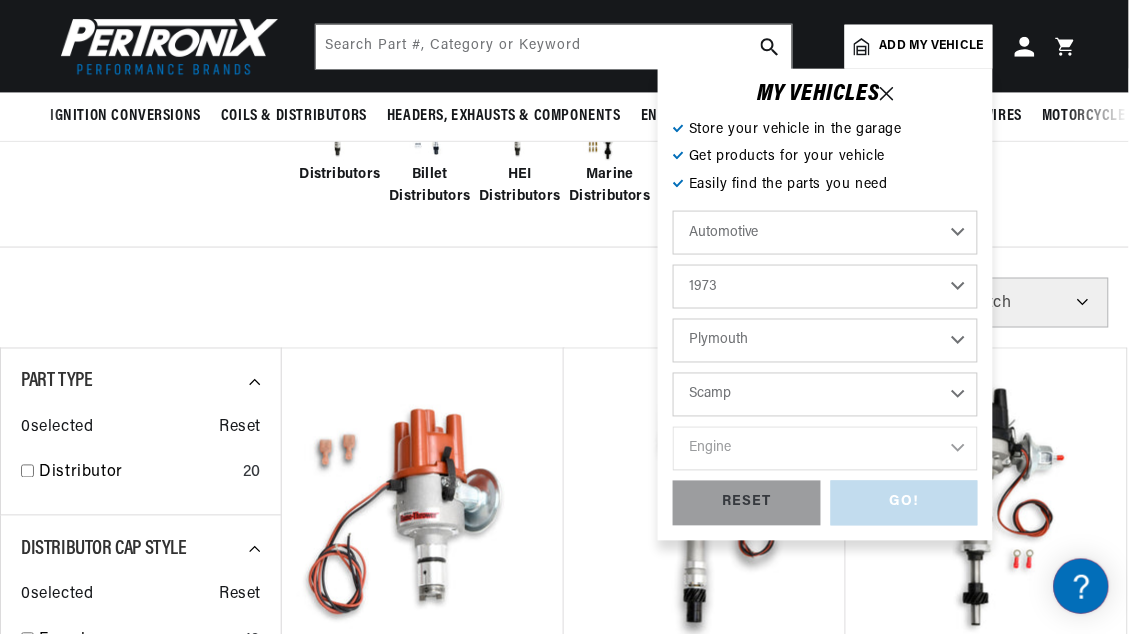 click on "Model
Barracuda
Cuda
Duster
Fury
Fury I
Fury II
Fury III
Gran Fury
Road Runner
Satellite
Scamp
Valiant" at bounding box center (825, 395) 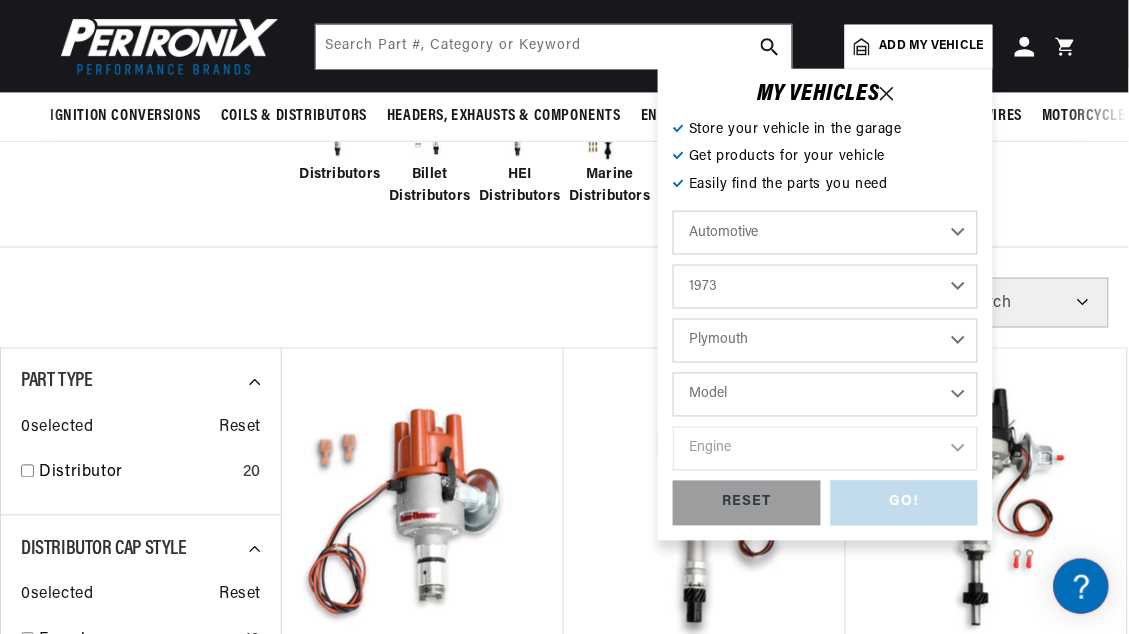 select on "Scamp" 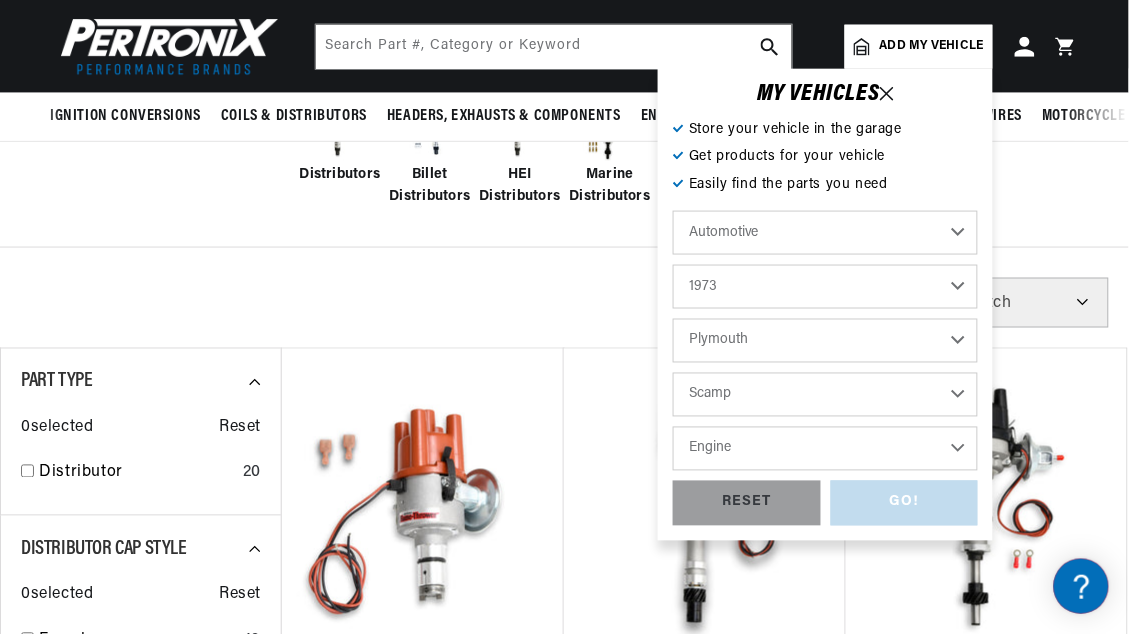 scroll, scrollTop: 0, scrollLeft: 0, axis: both 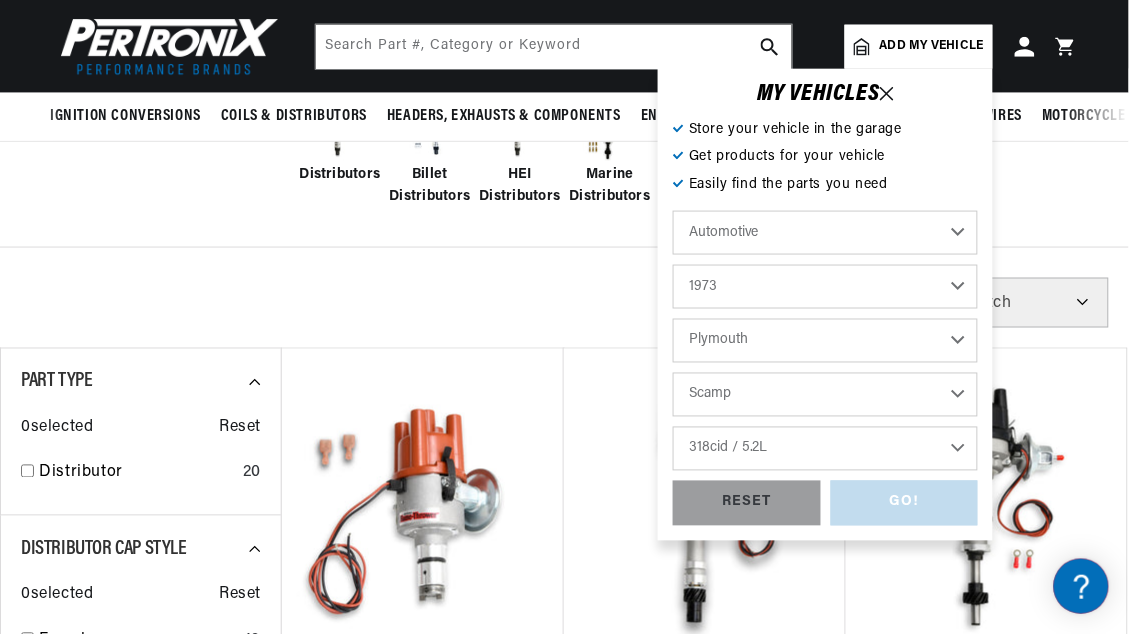 click on "Engine
198cid / 3.2L
225cid / 3.7L
318cid / 5.2L" at bounding box center [825, 449] 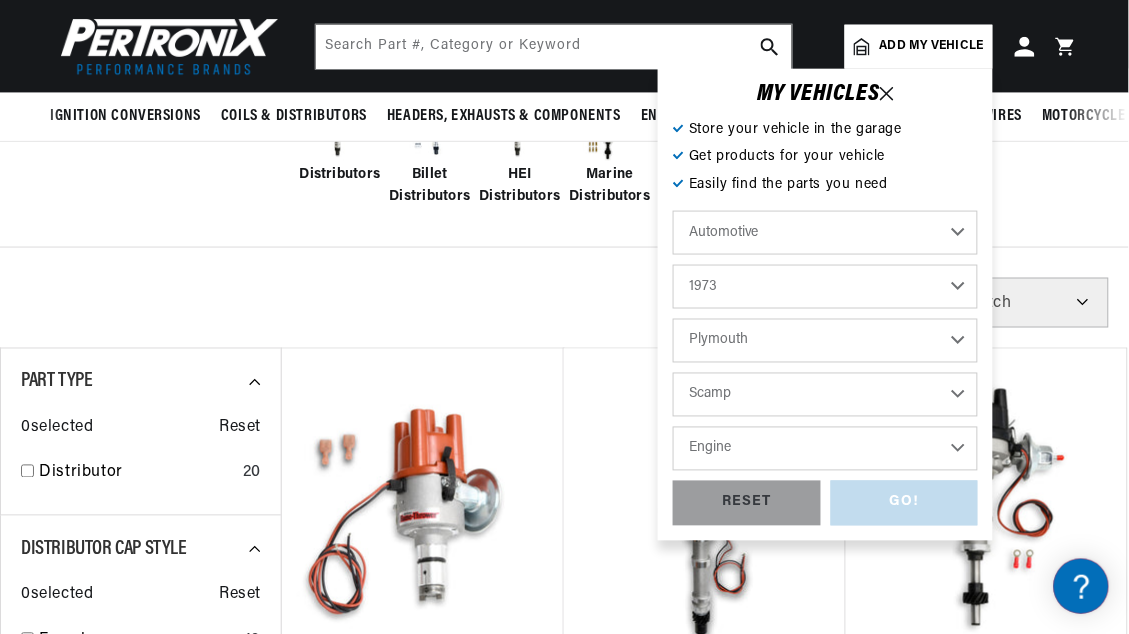 select on "318cid-5.2L" 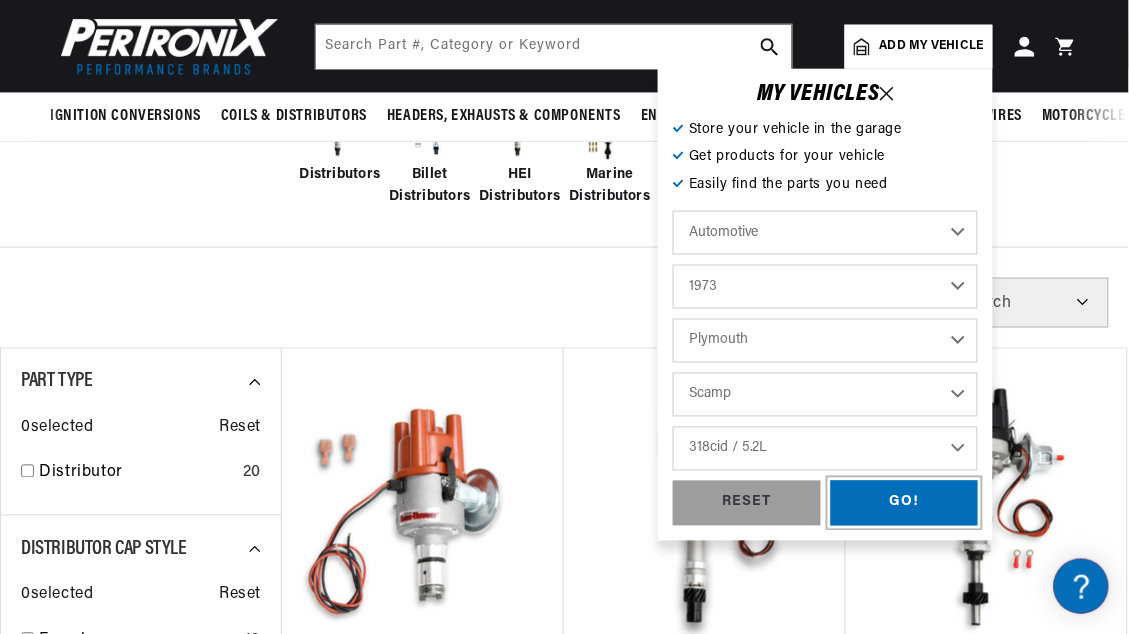 click on "GO!" at bounding box center [905, 503] 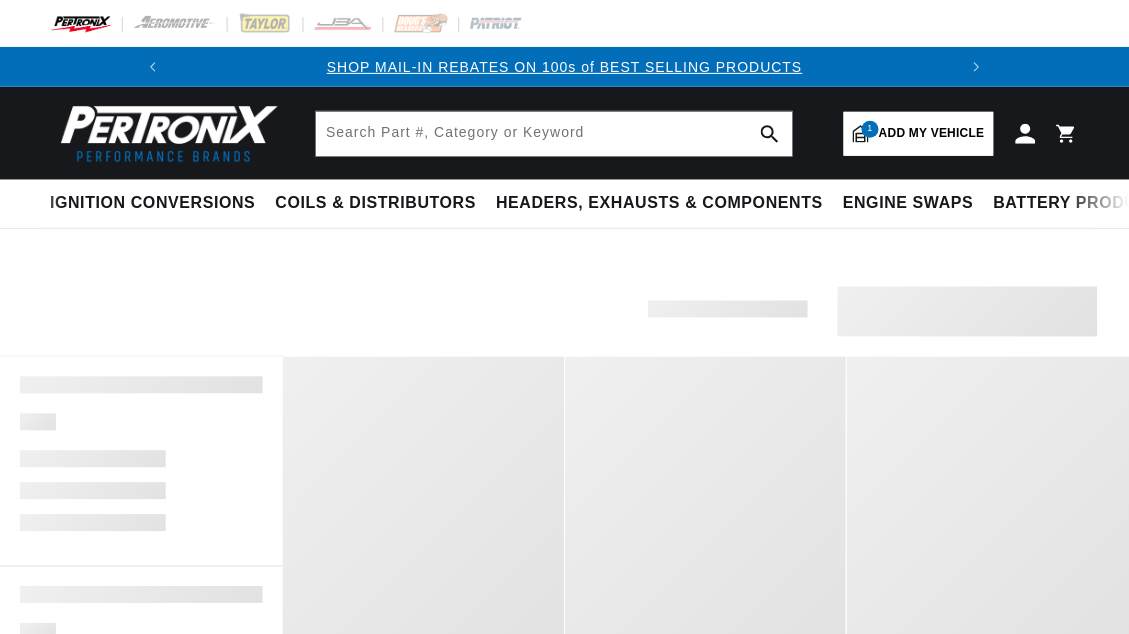 scroll, scrollTop: 0, scrollLeft: 0, axis: both 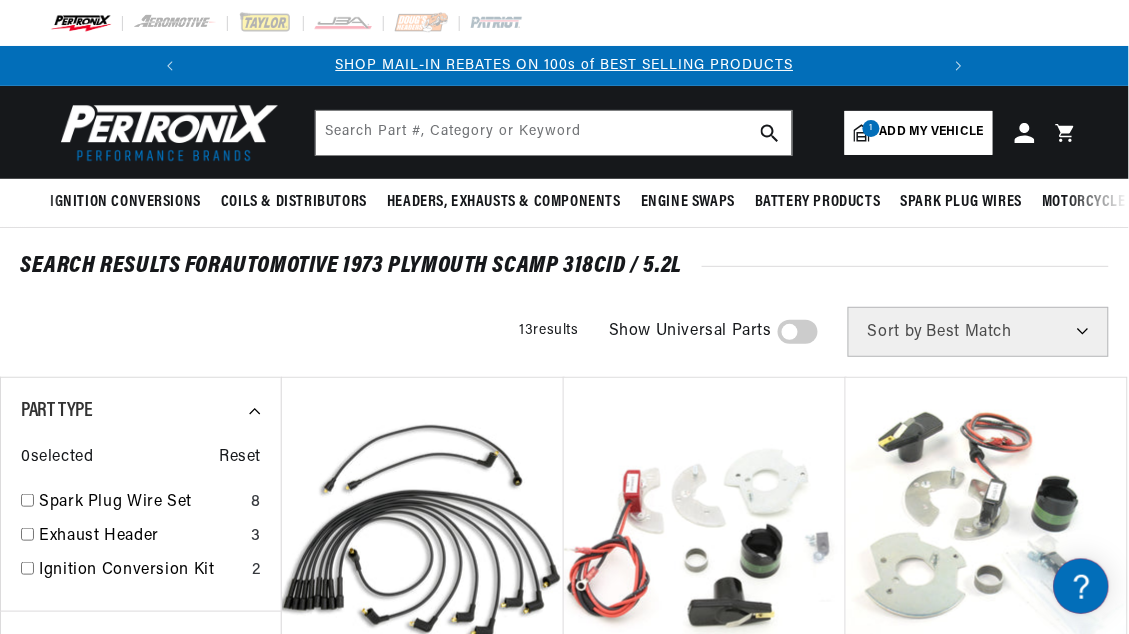 click on "Best Match Featured Name, A-Z Name, Z-A Price, Low to High Price, High to Low" at bounding box center [978, 332] 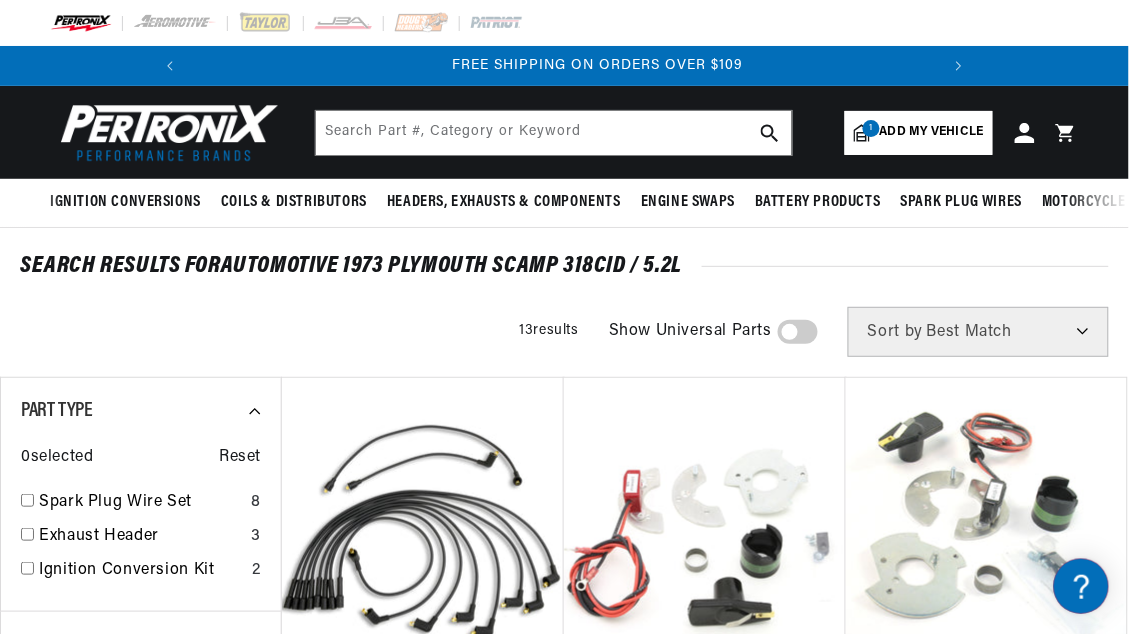 scroll, scrollTop: 0, scrollLeft: 746, axis: horizontal 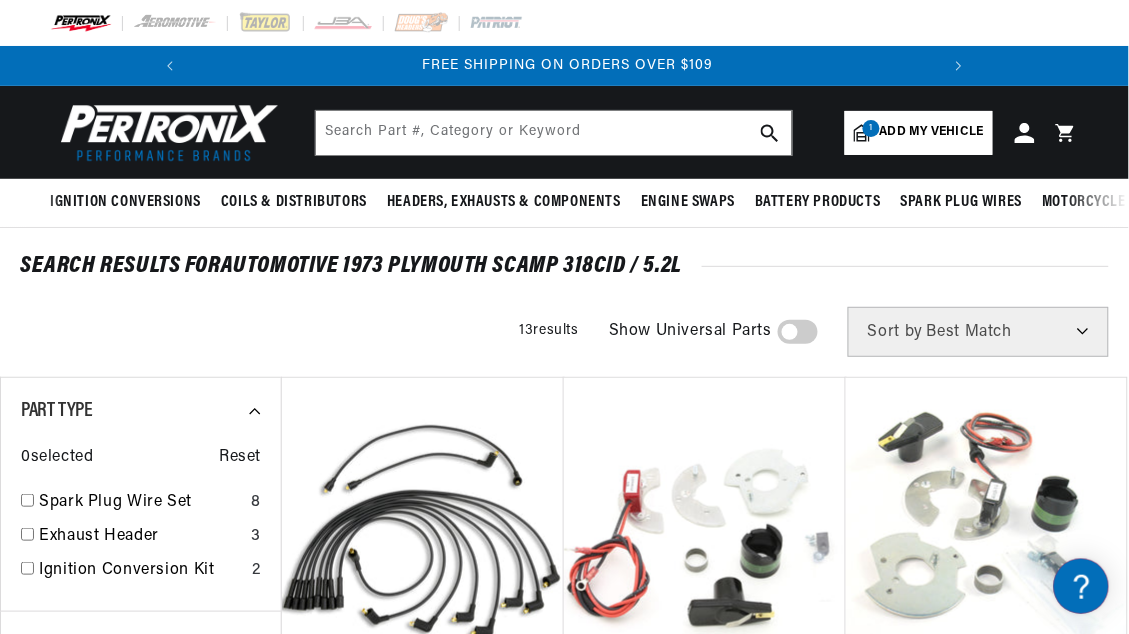 select on "collection_sort" 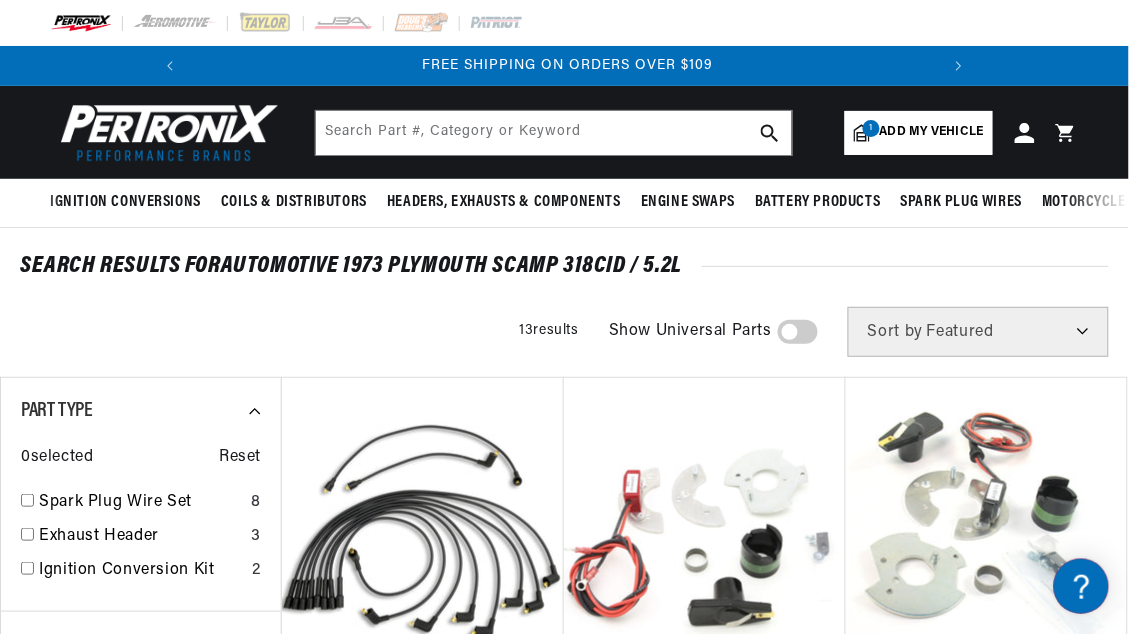 click on "Best Match Featured Name, A-Z Name, Z-A Price, Low to High Price, High to Low" at bounding box center [978, 332] 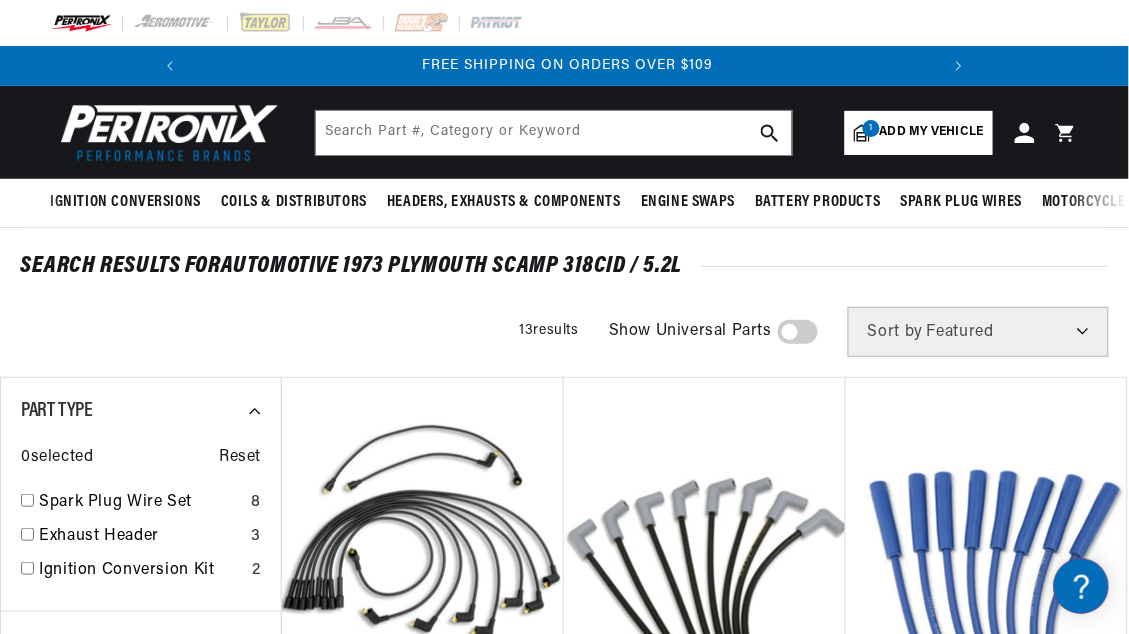 click on "Filters
13  results
Show Universal Parts
Sort by
Best Match Featured Name, A-Z Name, Z-A Price, Low to High Price, High to Low" at bounding box center [564, 332] 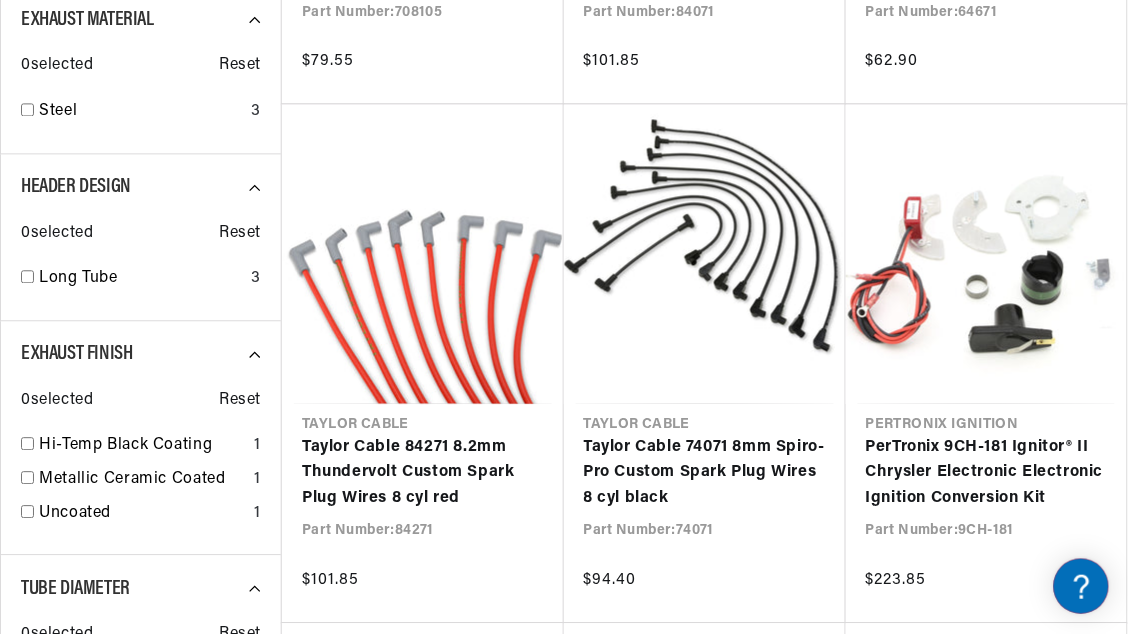 scroll, scrollTop: 833, scrollLeft: 0, axis: vertical 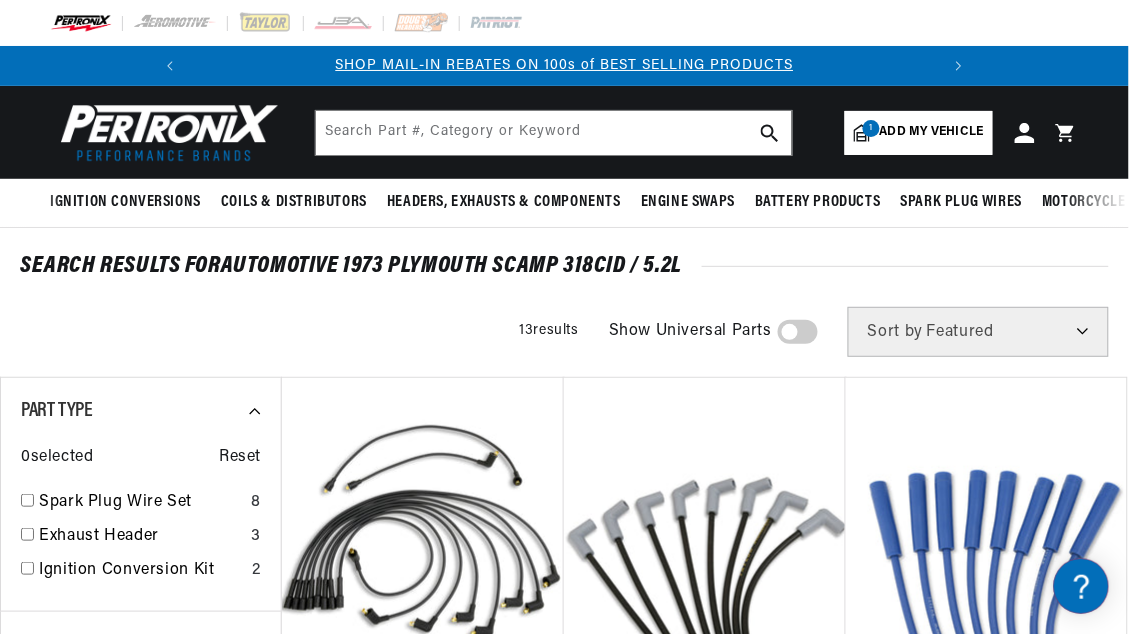 click at bounding box center [798, 332] 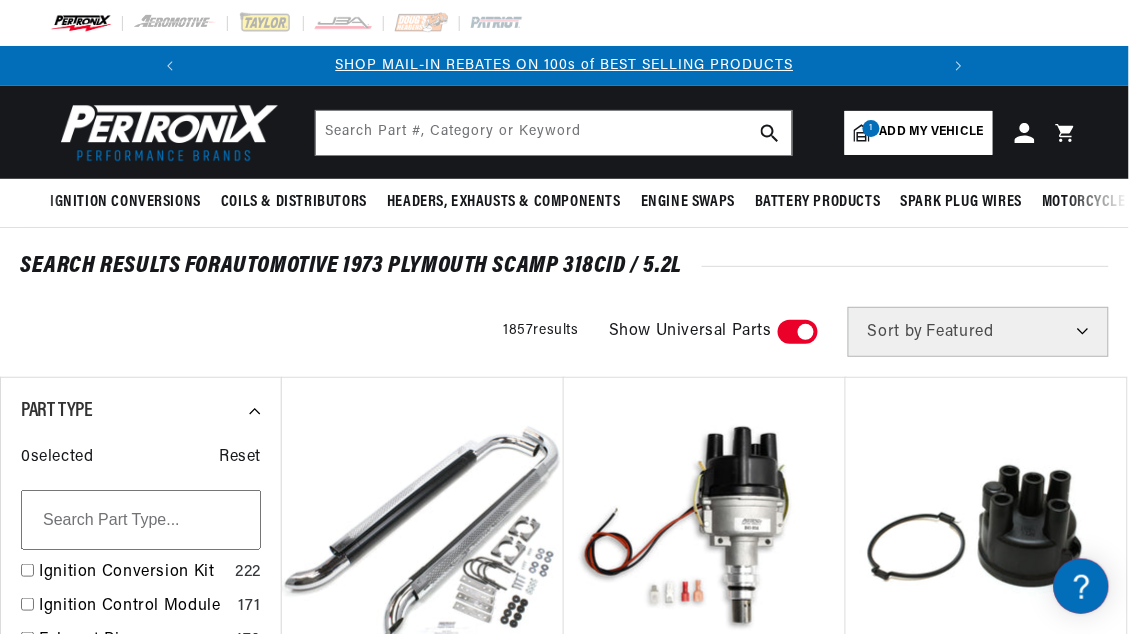 click on "Patriot Exhaust Patriot Exhaust H1060 Side Exhaust 60" Chrome Part Number:  H1060 $515.60 Pertronix Ignition PerTronix Industrial Distributor for Continental F4 Series & Y4 Series 4 Cylinder Engines Part Number:  D41-05A $303.40 Pertronix Ignition PerTronix 022-1403 Cap Kit for PerTronix Industrial Electronic Distributor Part Number:  022-1403 $20.00 Pertronix Ignition PerTronix D3000 Flame-Thrower HEI Coil GM 50,000 Volt Red/Yellow Wire Part Number:  D3000 $86.85 Pertronix Ignition PerTronix D500700 Module (replacement) Ignitor II Flame-Thrower Billet Distributor Part Number:  D500700 $168.15 Pertronix Ignition PerTronix 11830 Module replacement (only) (one module) for 1183 Ignitor Kit Part Number:  11830 $118.80 Pertronix Ignition PerTronix D600700 Cap Black and Rotor 8 cylinder Flame-Thrower Billet Distributor Part Number:  D600700 $45.60 Pertronix Ignition PerTronix D671301 Gear Bronze Ford 289-302 for 0.467 Inch Distributor Shaft Part Number:  D671301 $56.40 Out of stock Patriot Exhaust Part Number:  12" at bounding box center (704, 1457) 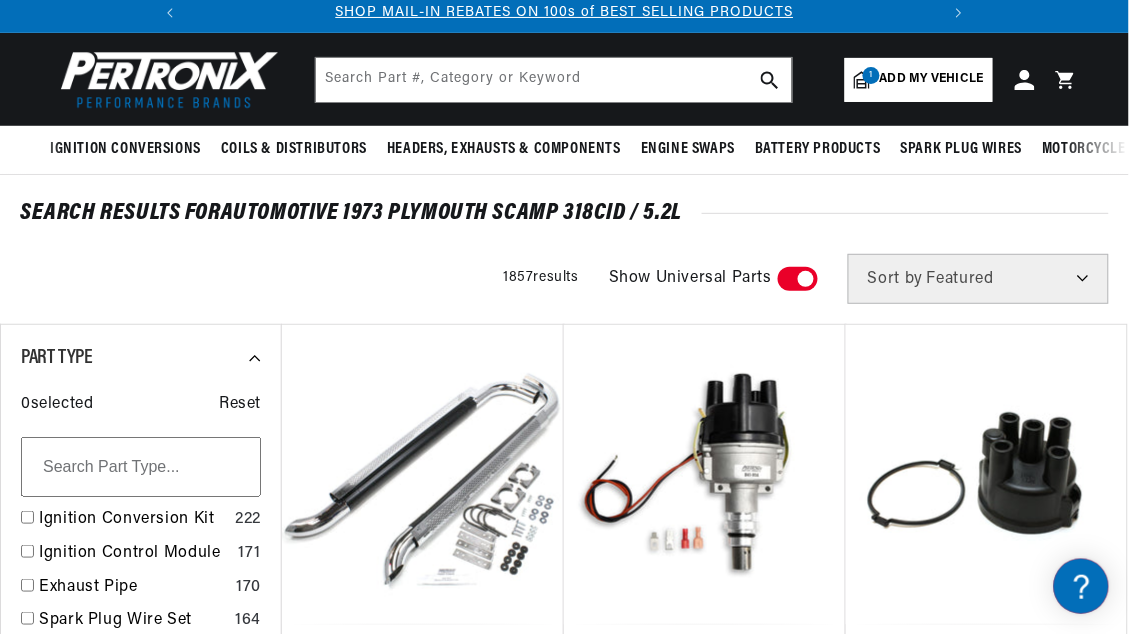 scroll, scrollTop: 317, scrollLeft: 0, axis: vertical 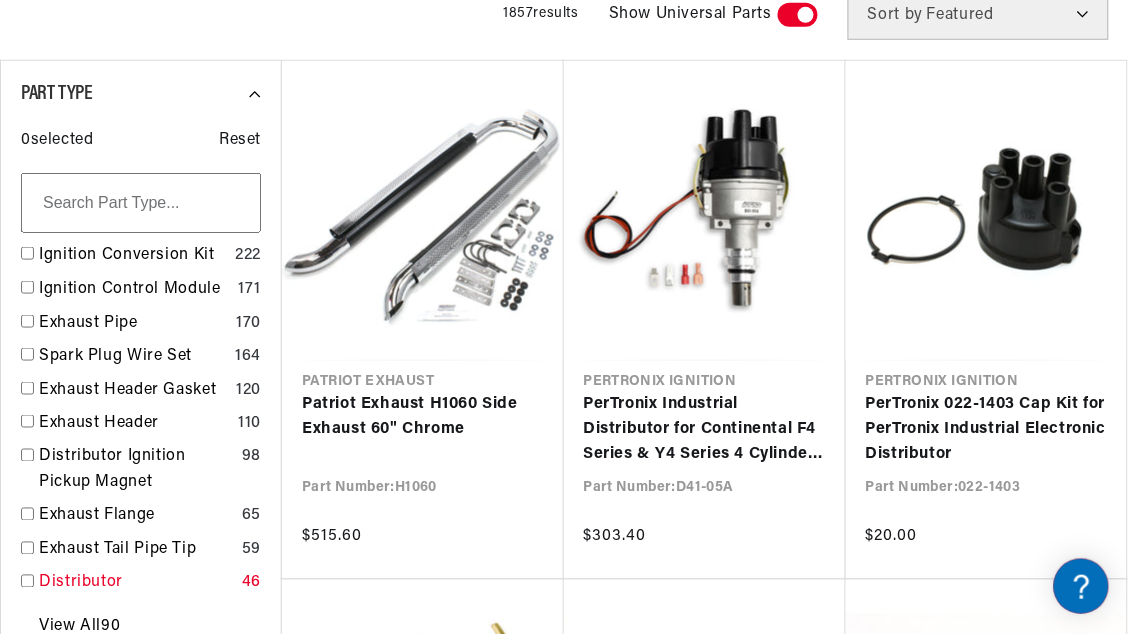 click on "Distributor" at bounding box center [136, 584] 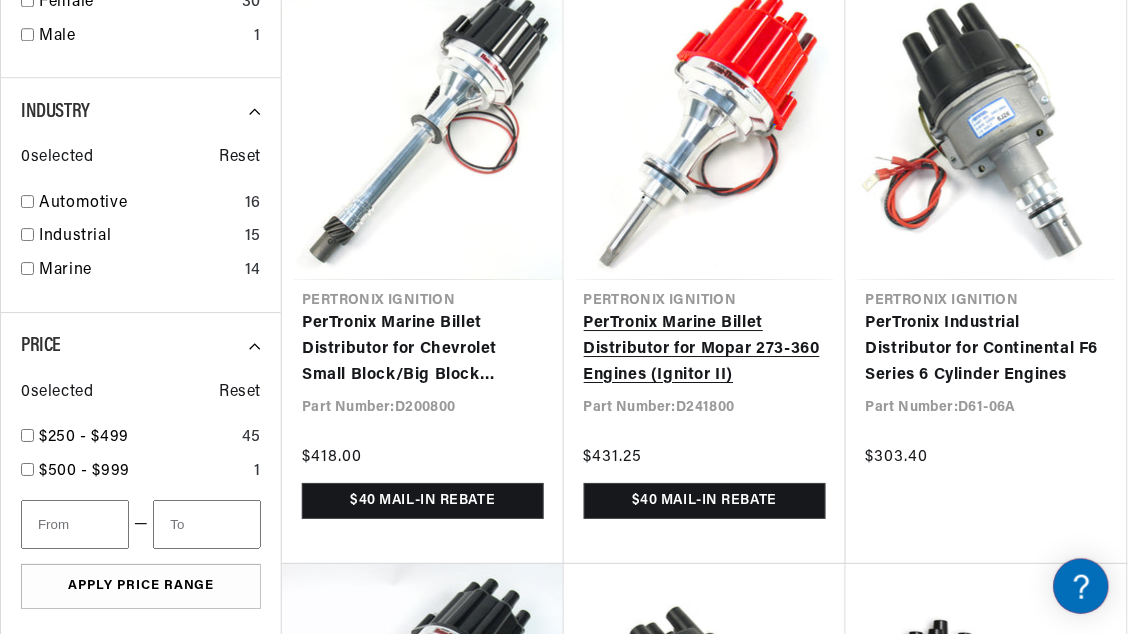 click on "PerTronix Marine Billet Distributor for Mopar 273-360 Engines (Ignitor II)" at bounding box center (705, 349) 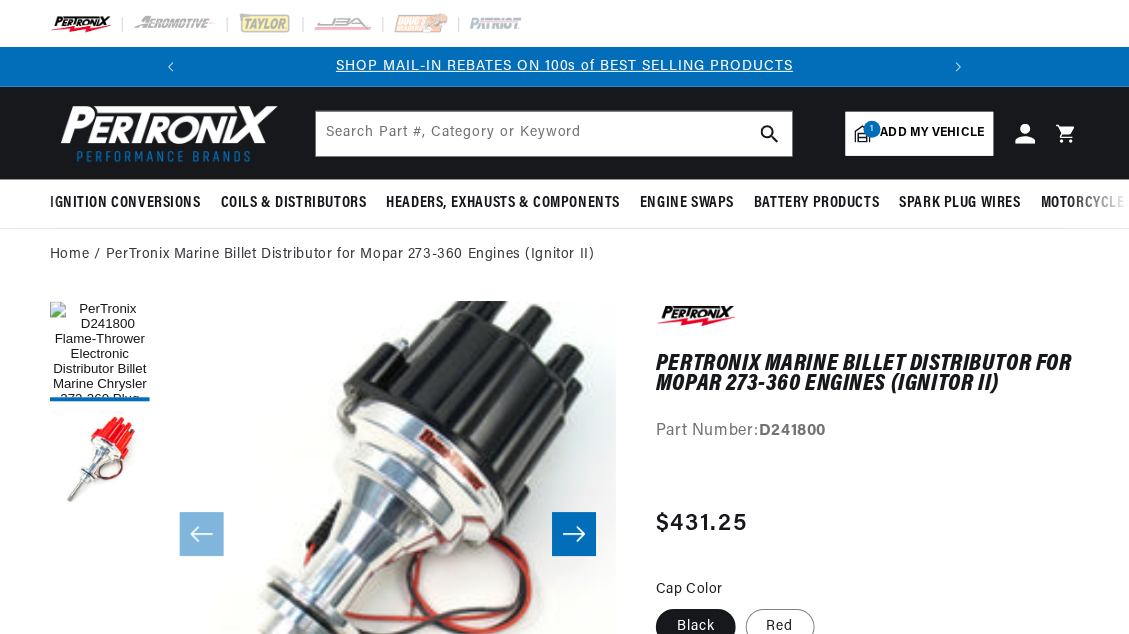 scroll, scrollTop: 0, scrollLeft: 0, axis: both 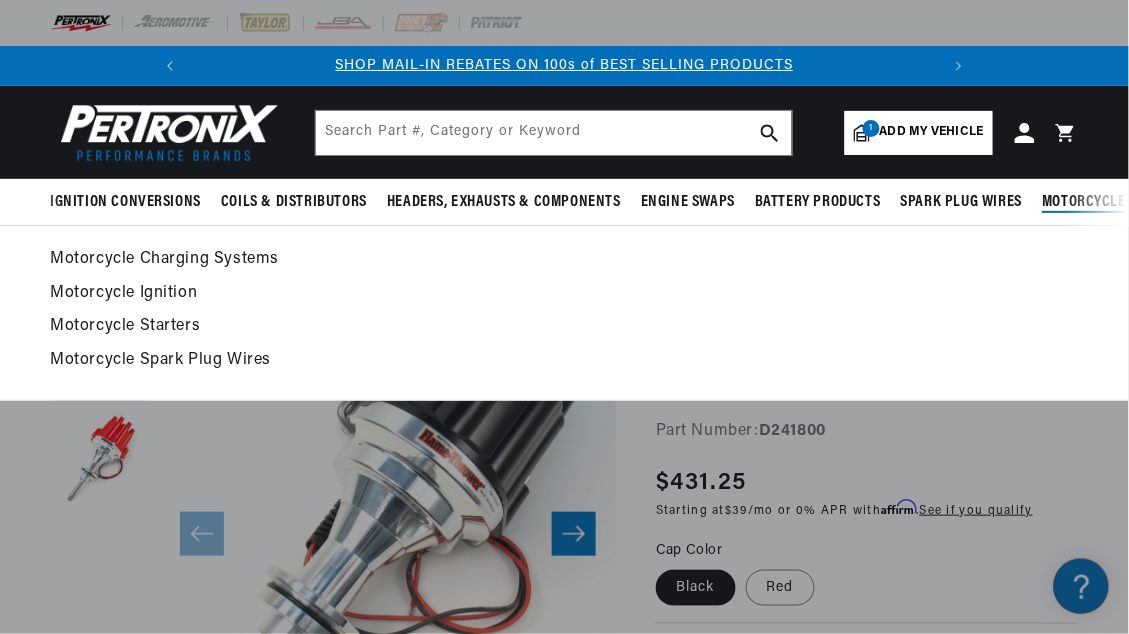 click on "Motorcycle Charging Systems
Motorcycle Ignition" at bounding box center [564, 313] 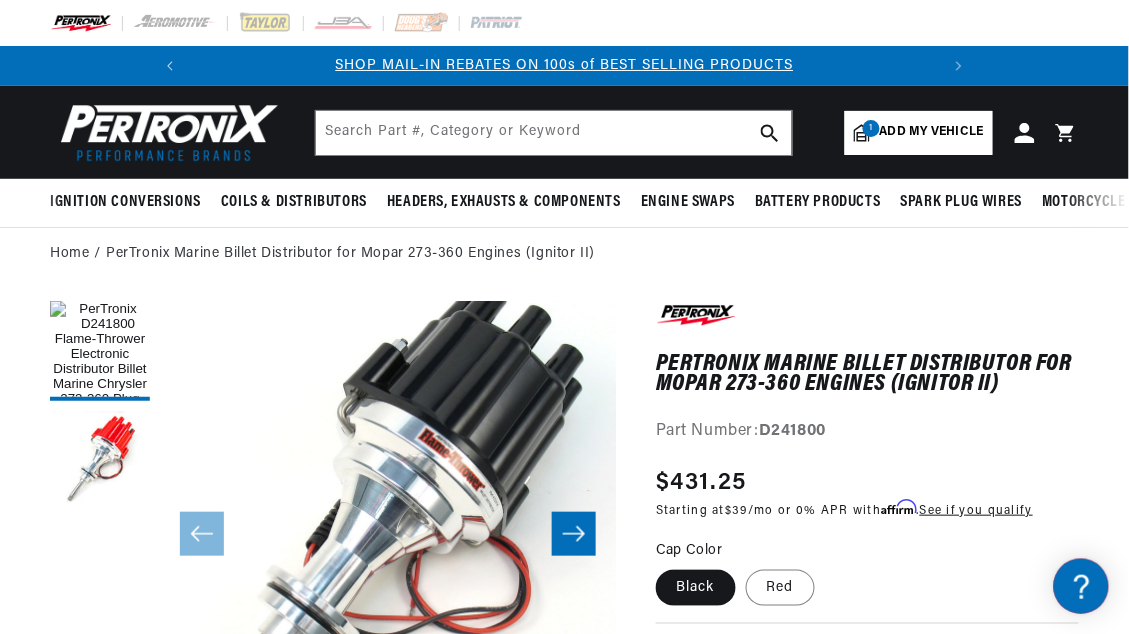 click on "PerTronix Marine Billet Distributor for Mopar 273-360 Engines (Ignitor II)
PerTronix Marine Billet Distributor for Mopar 273-360 Engines (Ignitor II)
Part Number:  D241800
Skip to product information
Open media 1 in modal
Open media 2 in modal" at bounding box center [564, 1103] 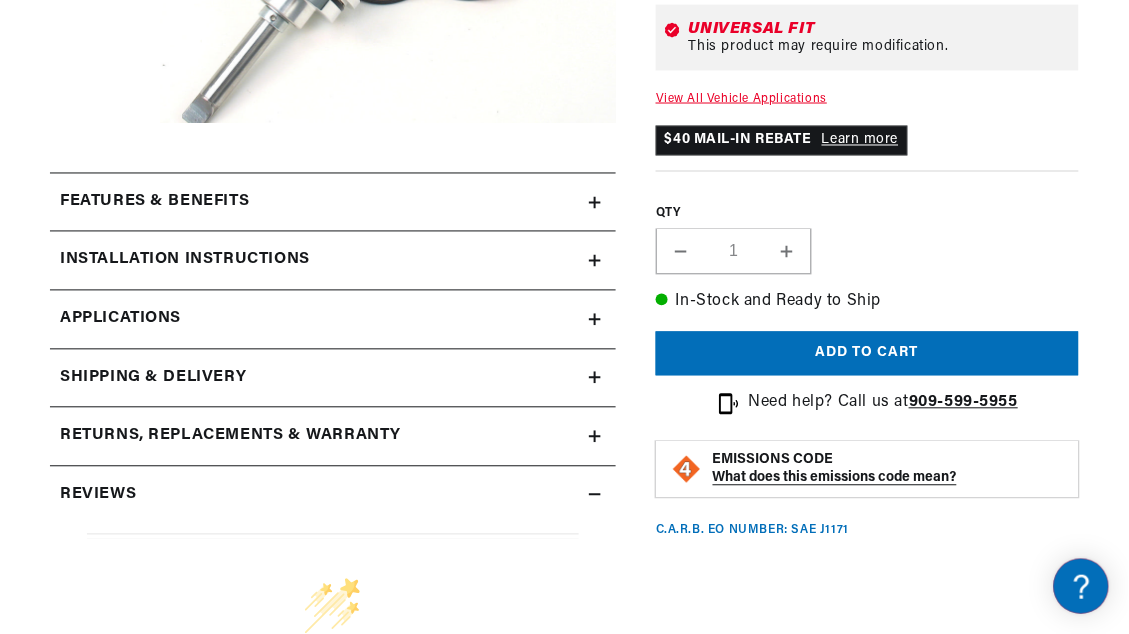scroll, scrollTop: 674, scrollLeft: 0, axis: vertical 